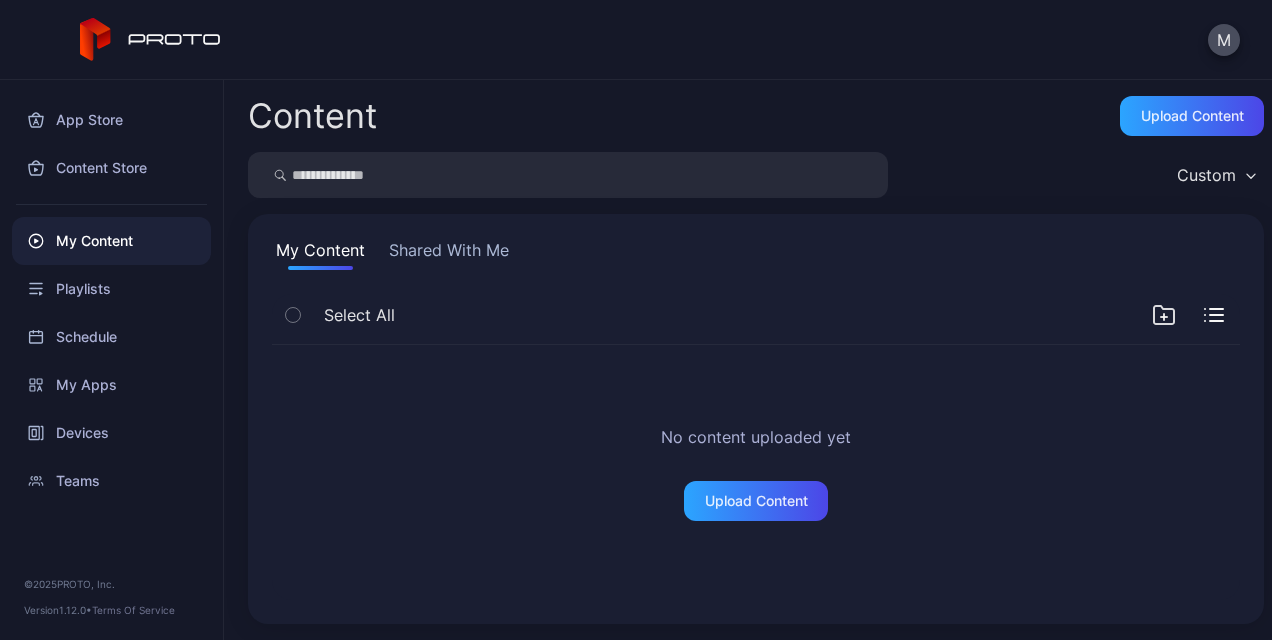 scroll, scrollTop: 0, scrollLeft: 0, axis: both 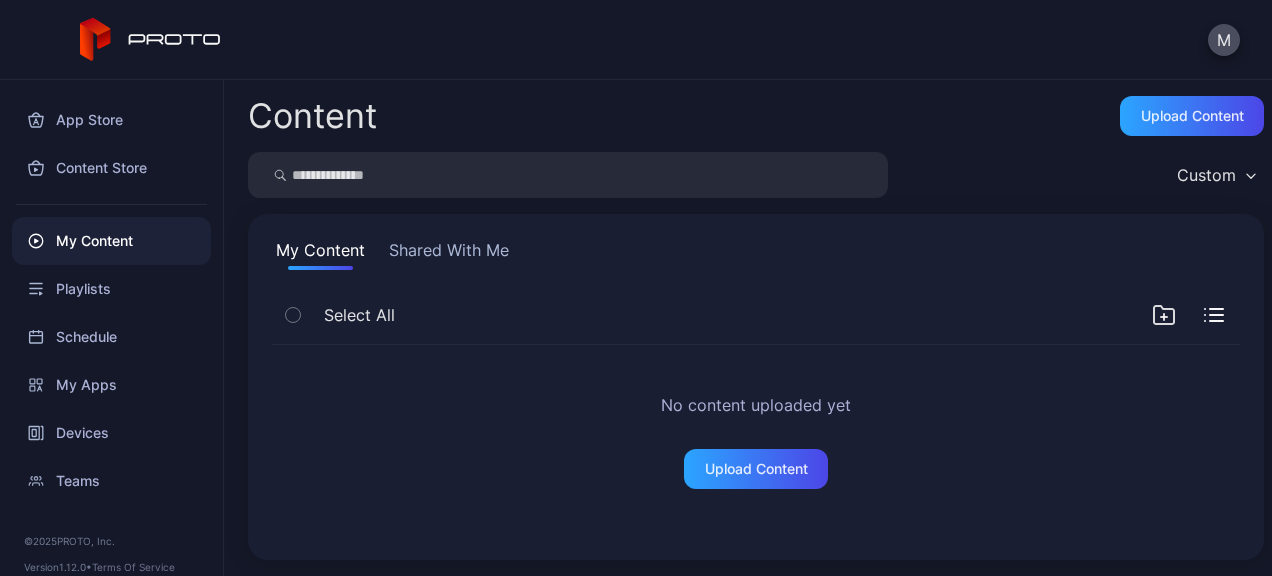 click on "Shared With Me" at bounding box center (449, 254) 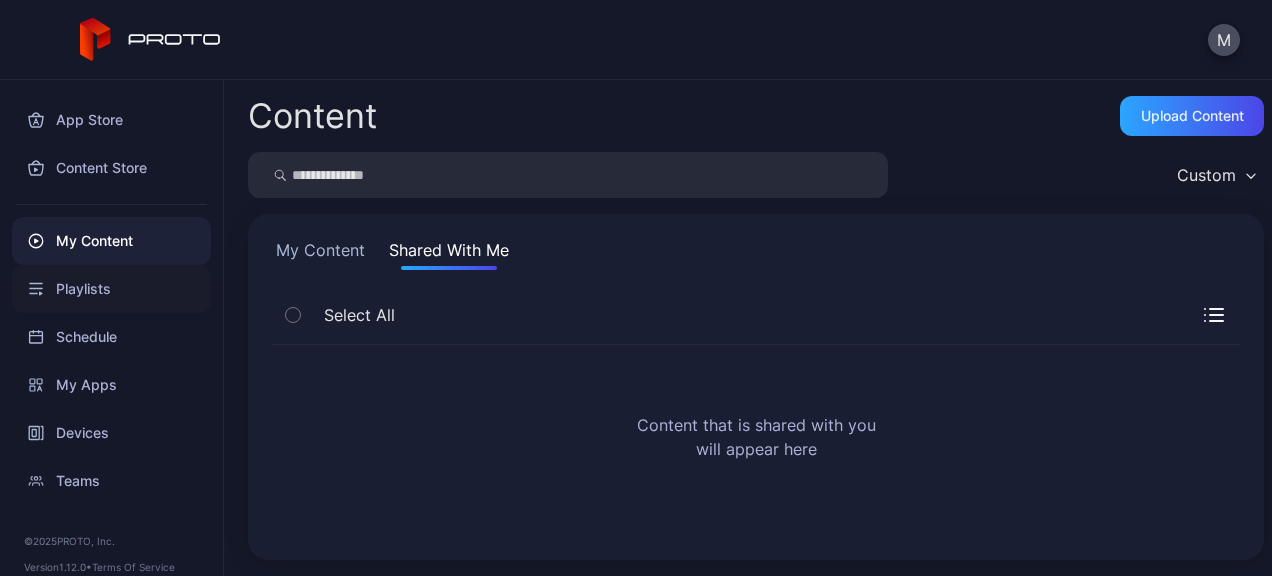 click on "Playlists" at bounding box center (111, 289) 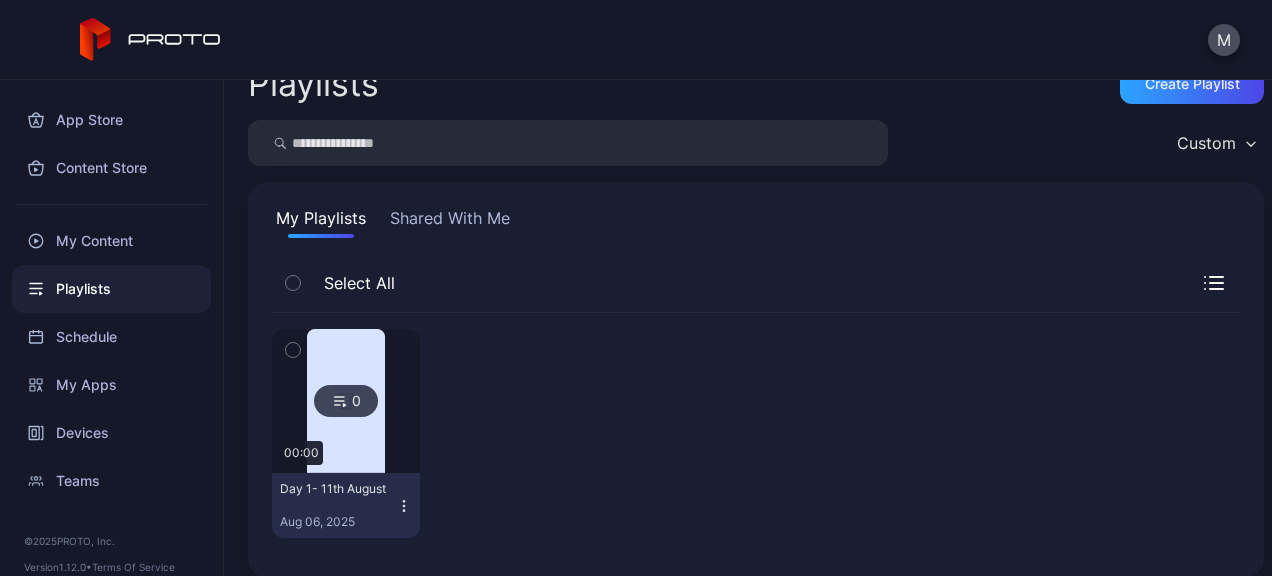 scroll, scrollTop: 50, scrollLeft: 0, axis: vertical 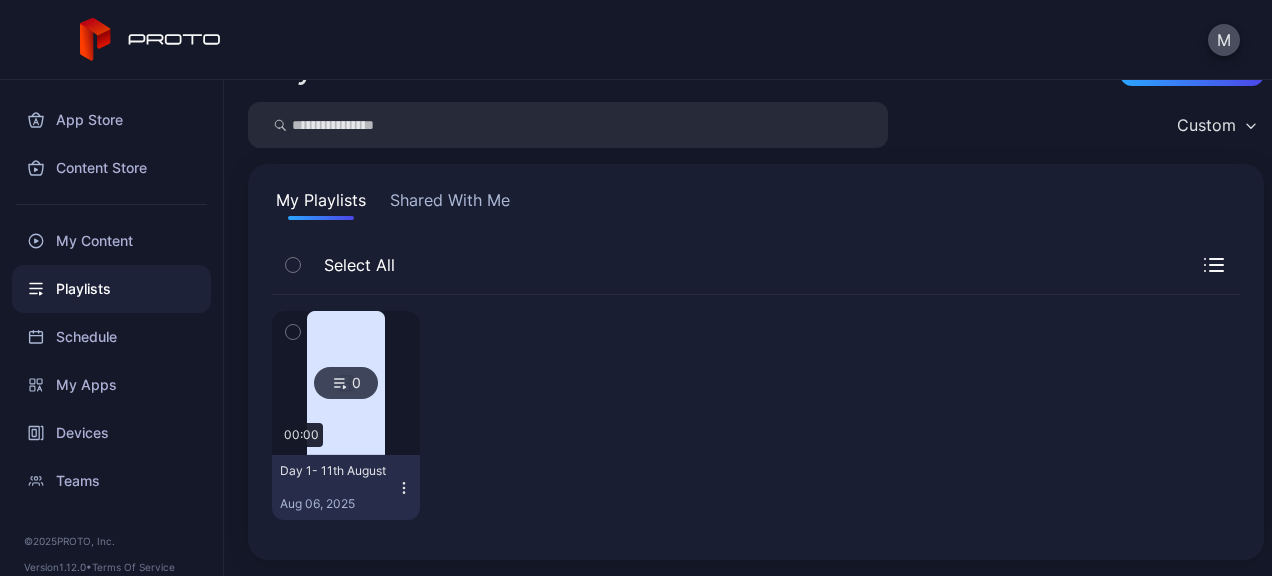 click on "Day 1- 11th August Aug 06, 2025" at bounding box center (346, 487) 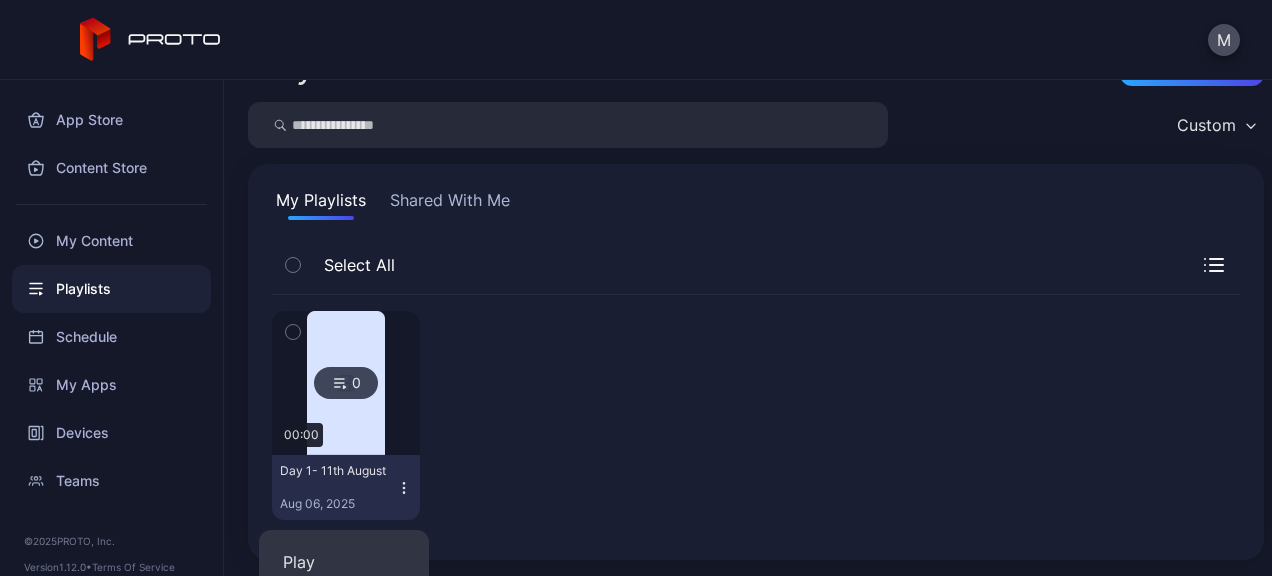scroll, scrollTop: 388, scrollLeft: 0, axis: vertical 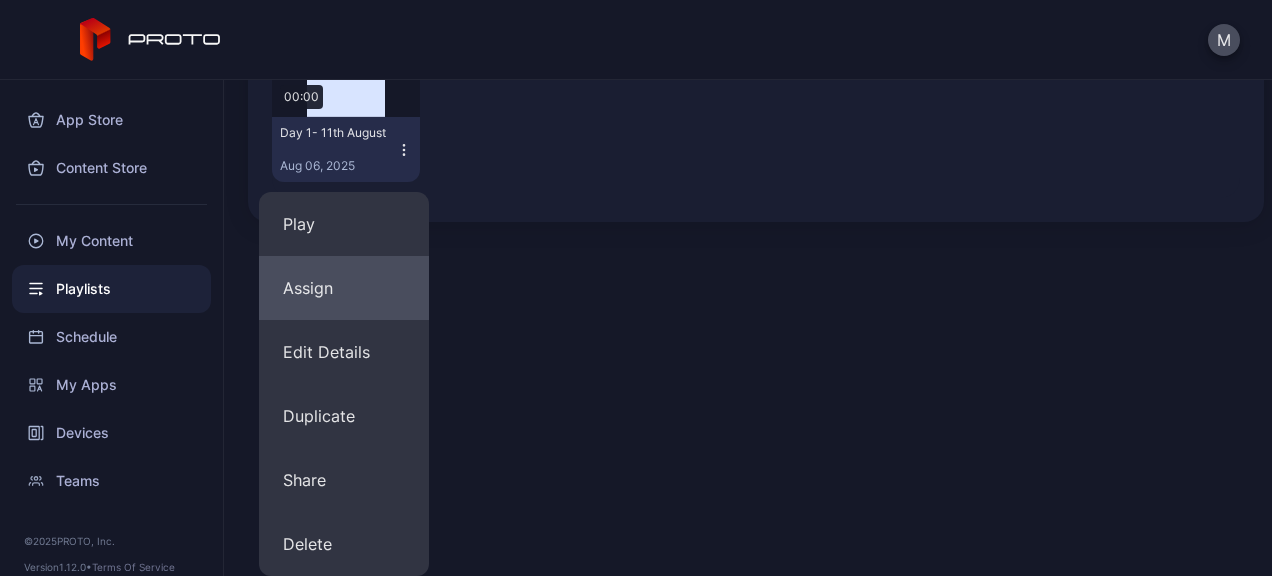 click on "Assign" at bounding box center [344, 288] 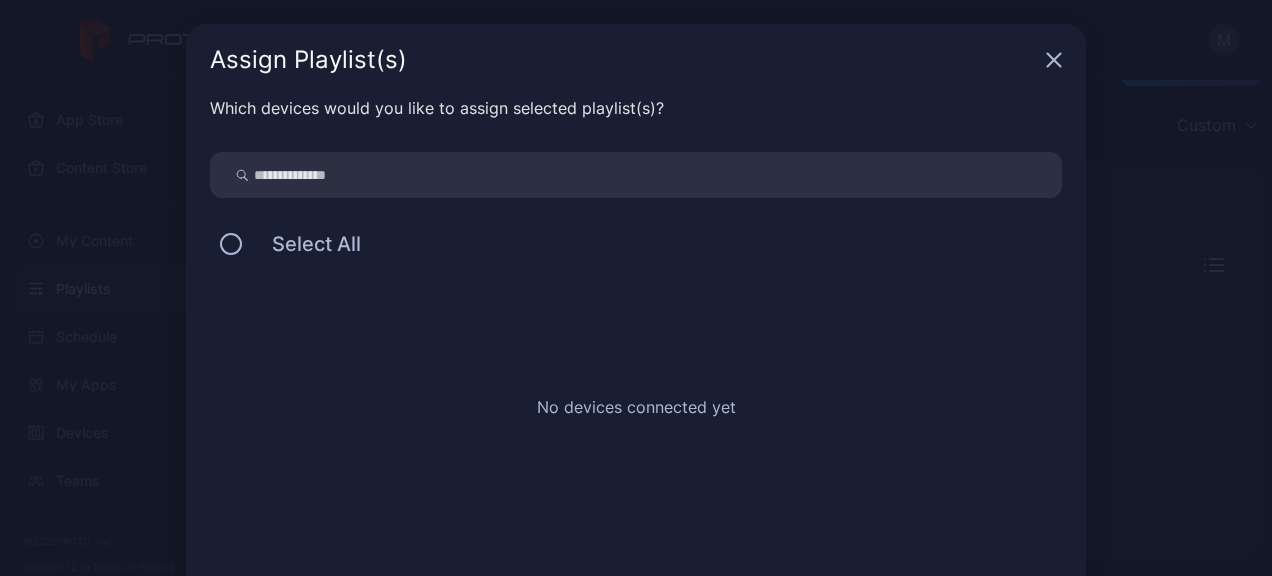 click at bounding box center [636, 175] 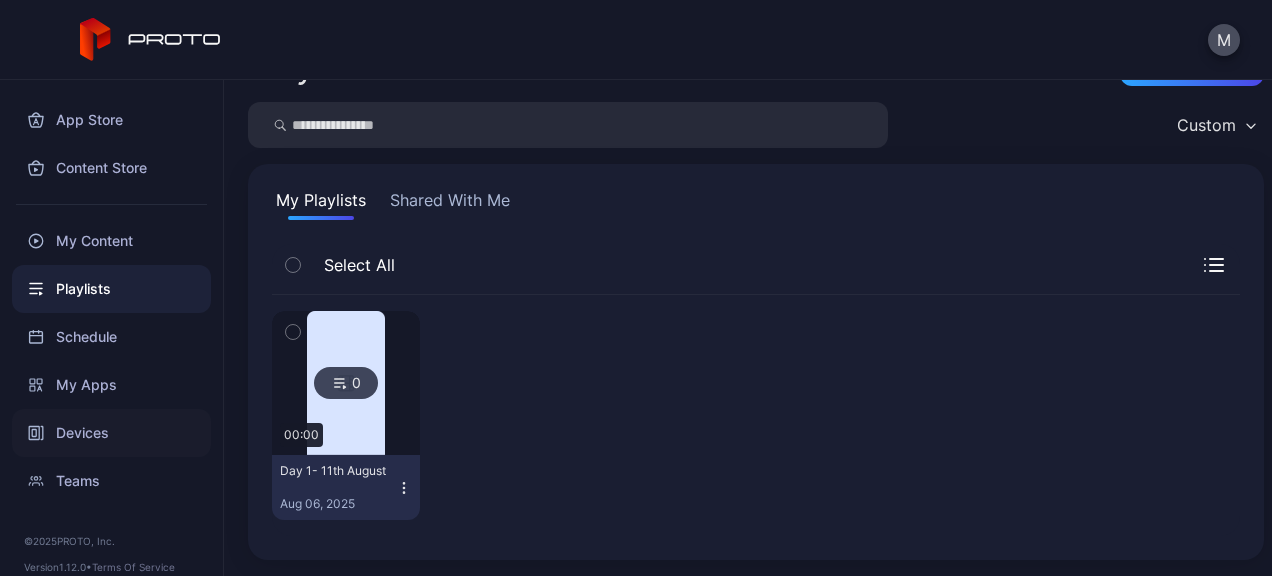 click on "Devices" at bounding box center (111, 433) 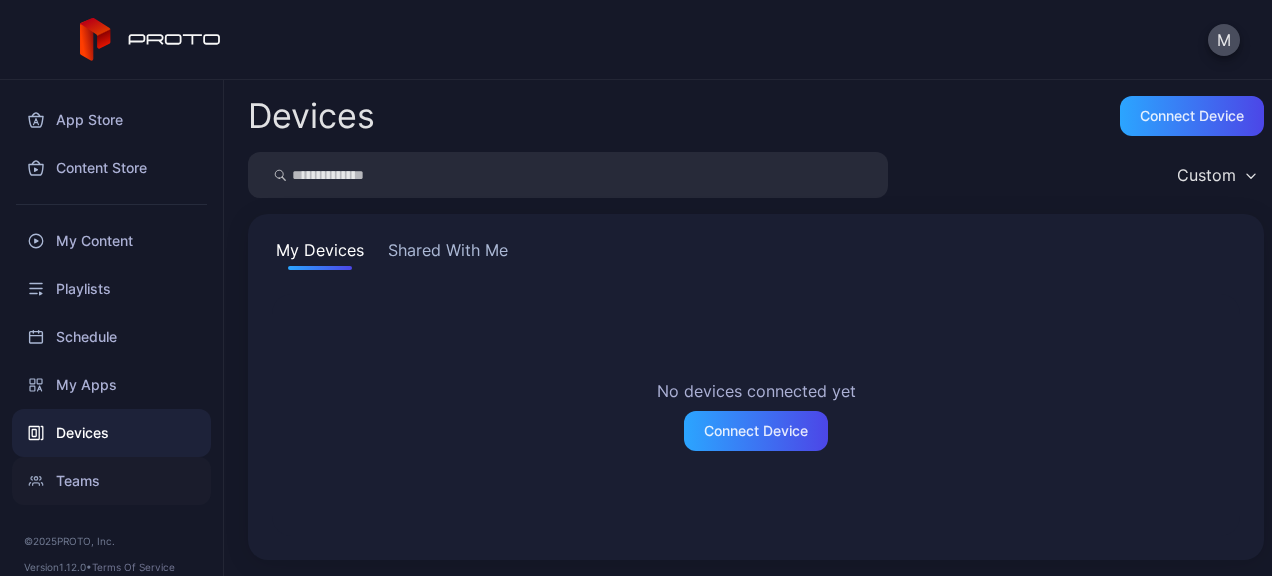 click on "Teams" at bounding box center [111, 481] 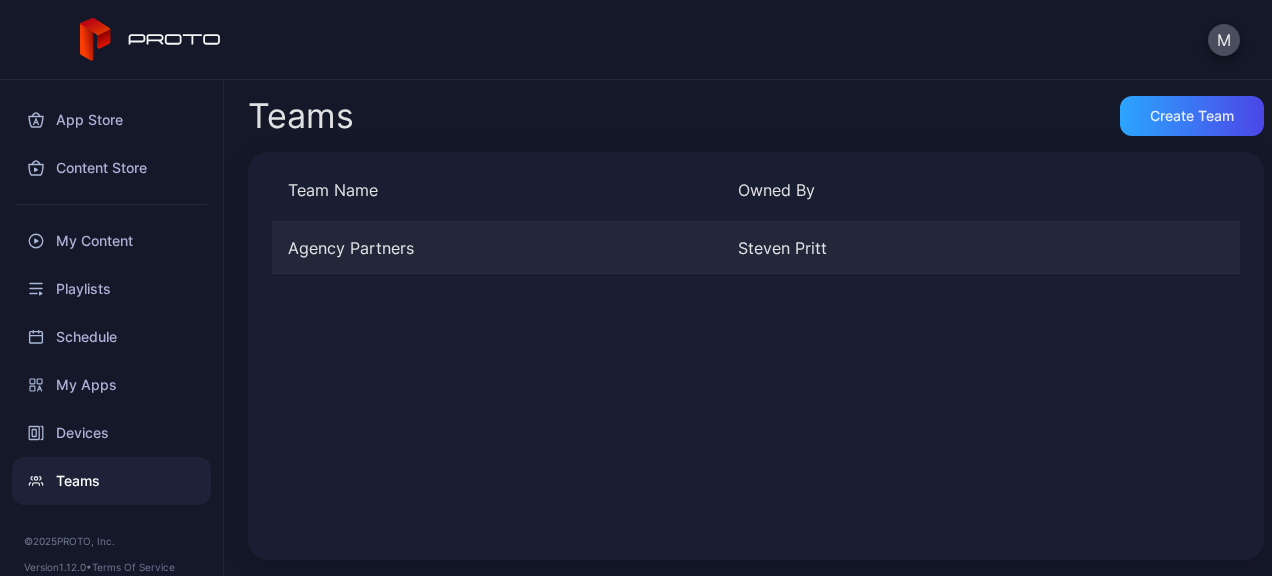 click on "Agency Partners" at bounding box center [497, 248] 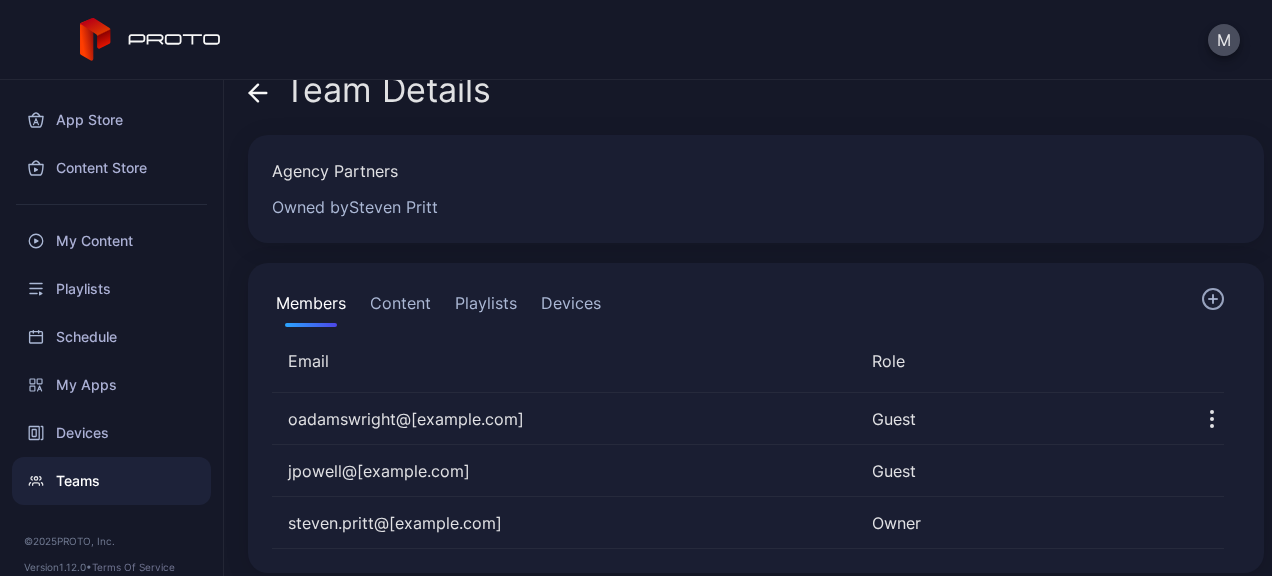 scroll, scrollTop: 38, scrollLeft: 0, axis: vertical 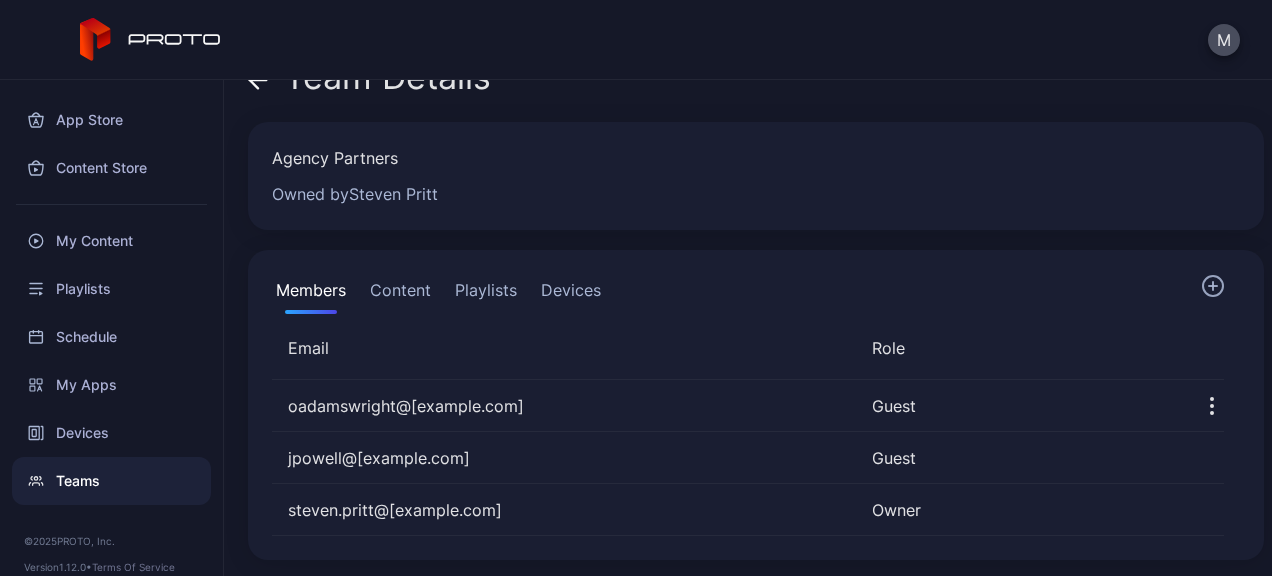 click on "Content" at bounding box center (400, 294) 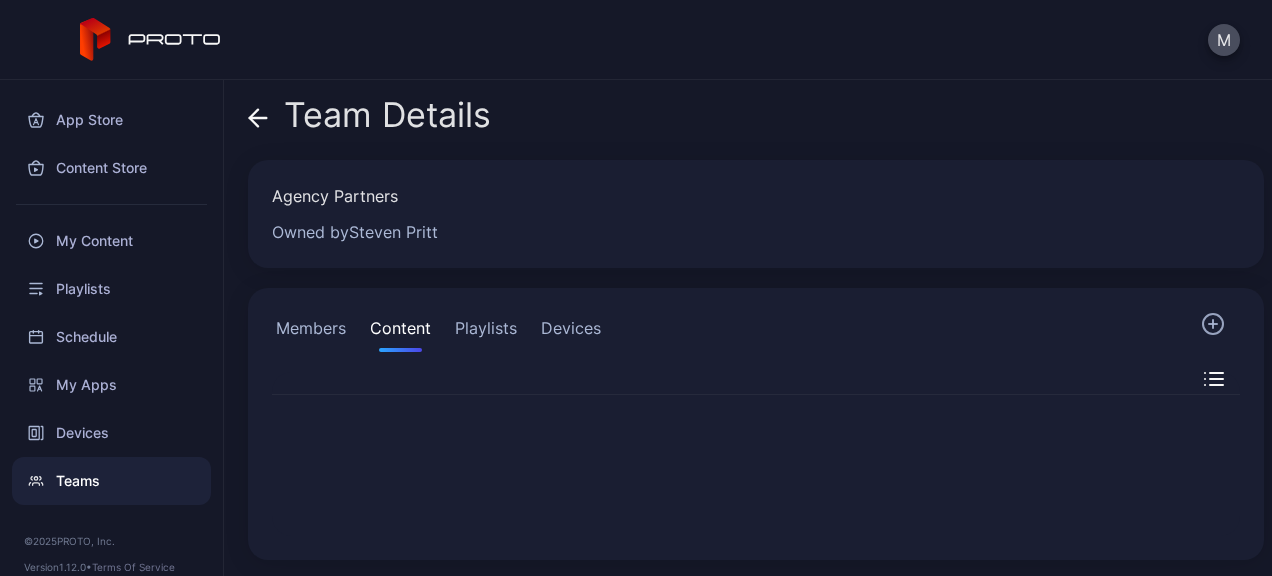 scroll, scrollTop: 0, scrollLeft: 0, axis: both 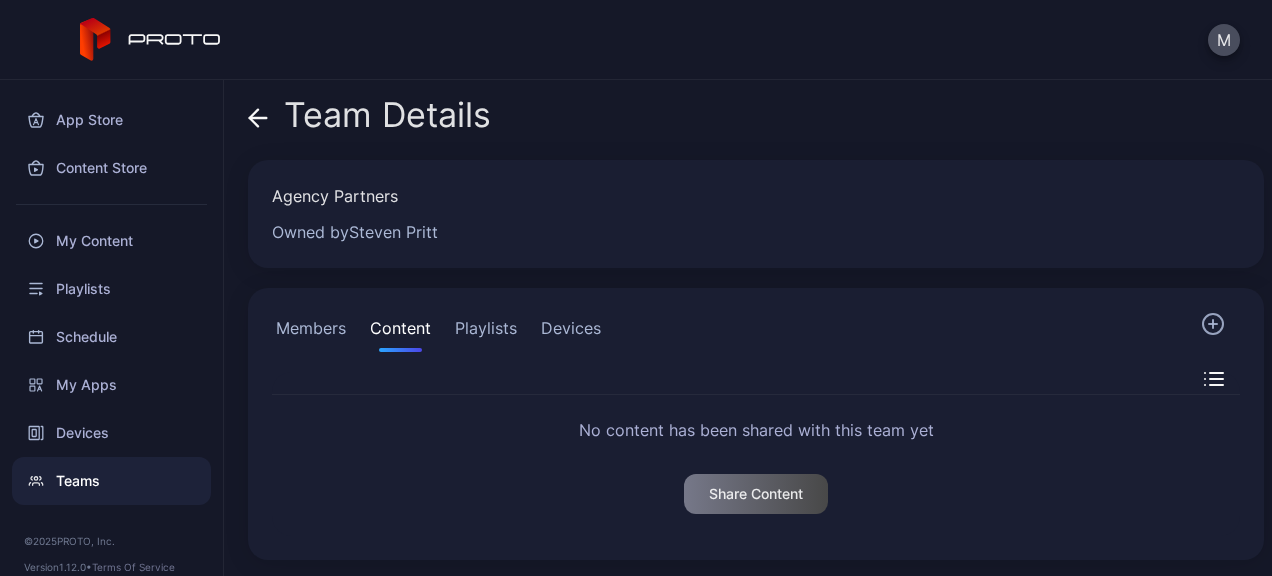 click on "Playlists" at bounding box center (486, 332) 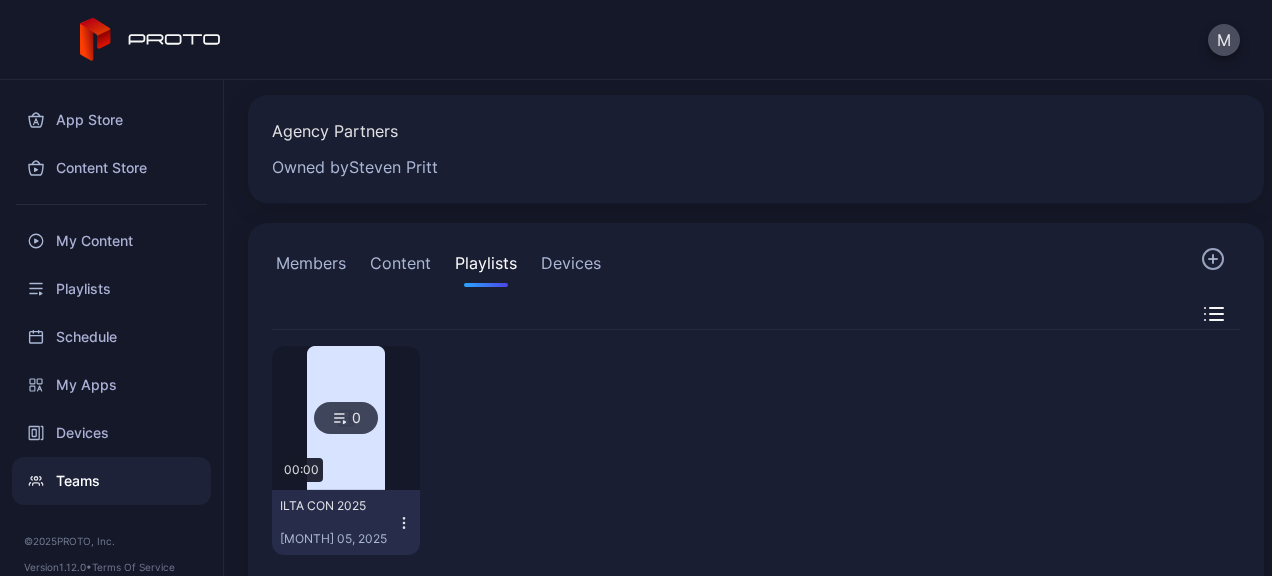 scroll, scrollTop: 100, scrollLeft: 0, axis: vertical 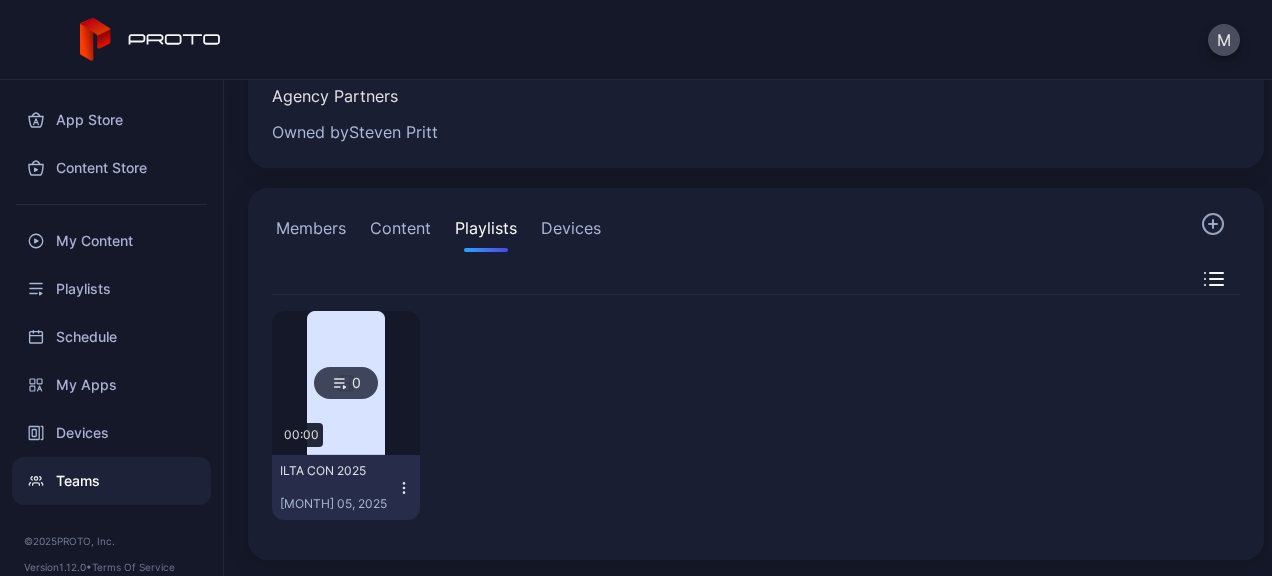 click 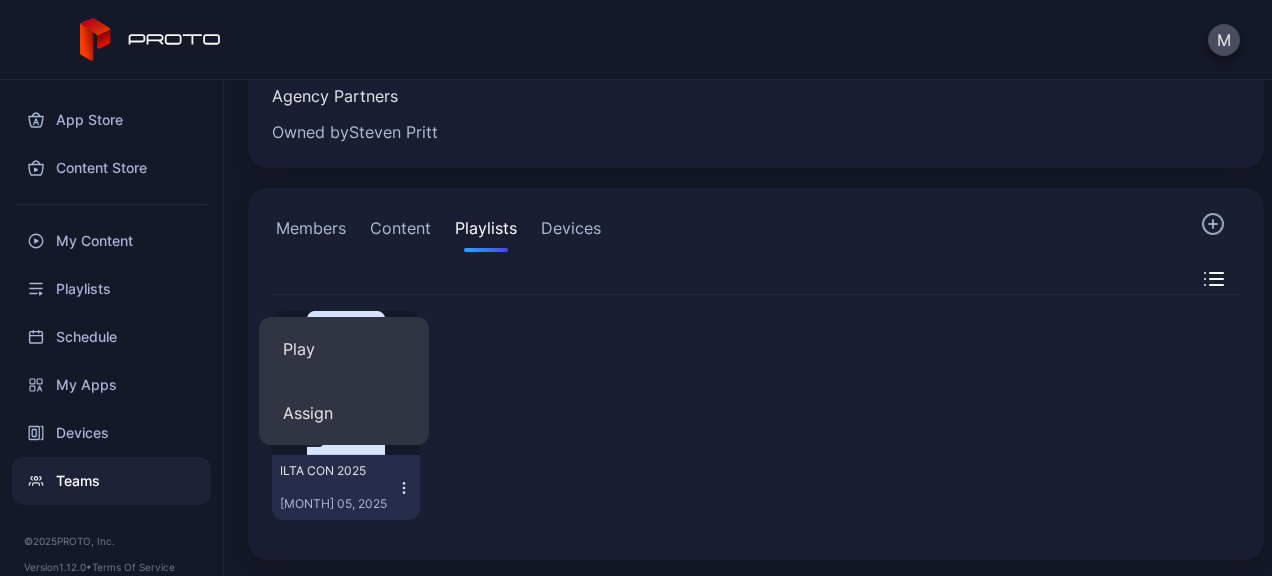 click at bounding box center (510, 415) 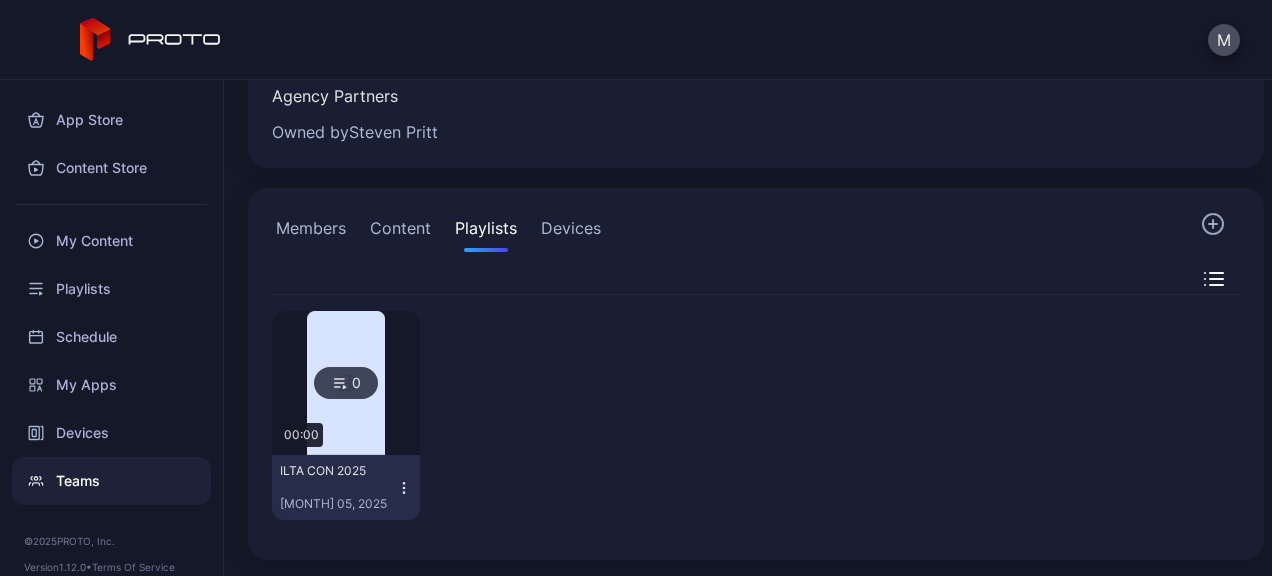 click on "Devices" at bounding box center (571, 232) 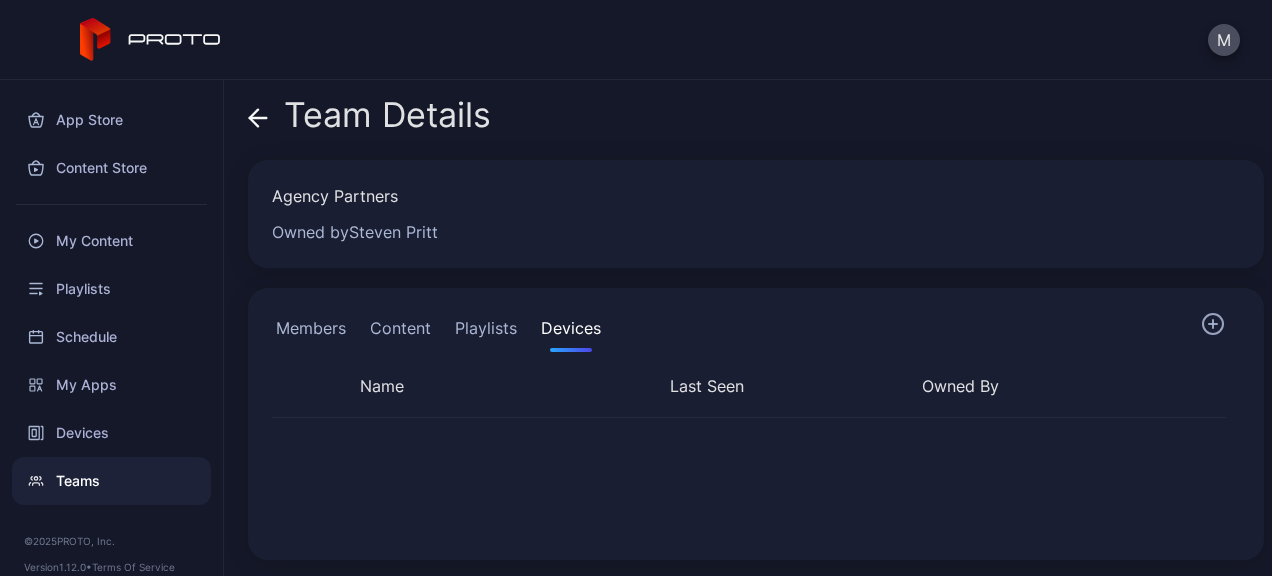 scroll, scrollTop: 0, scrollLeft: 0, axis: both 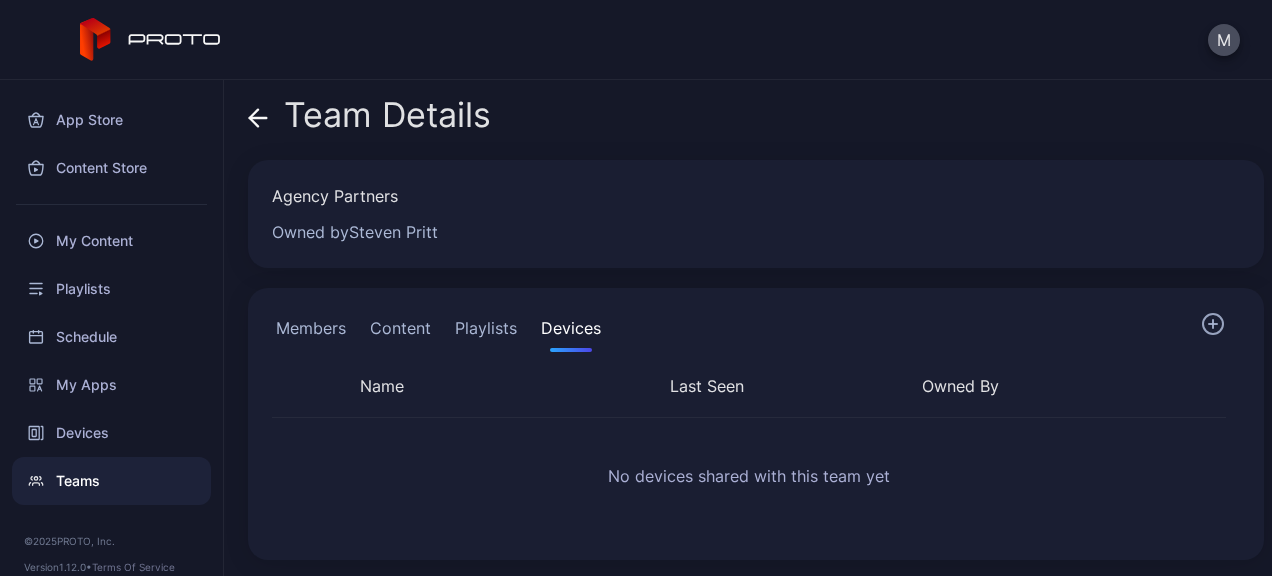 click on "Members" at bounding box center (311, 332) 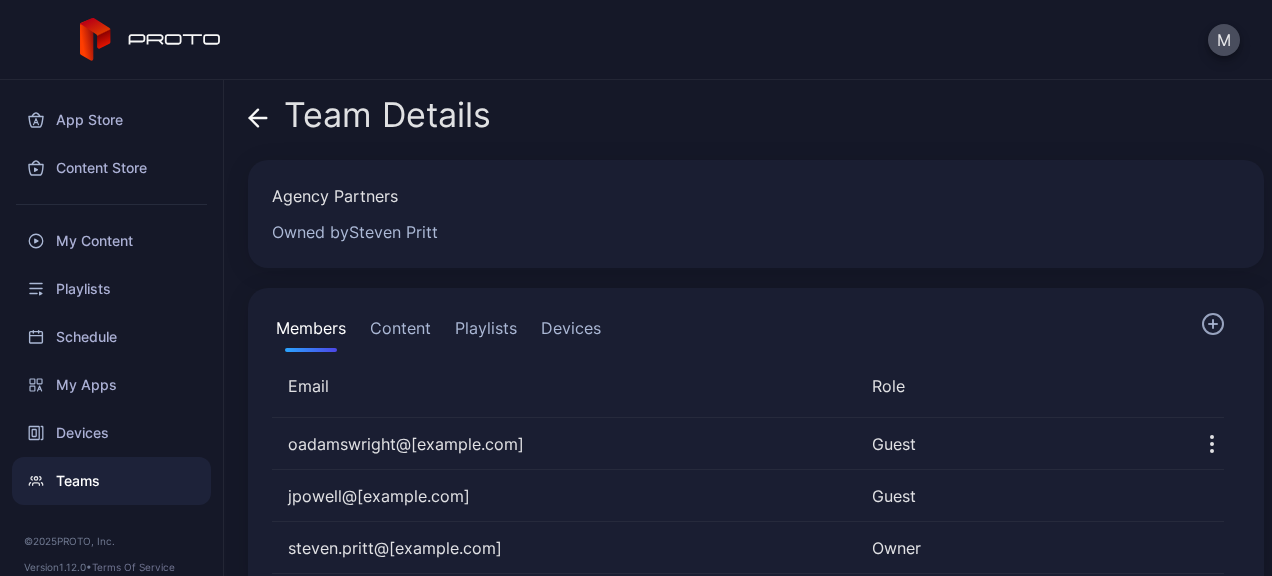 scroll, scrollTop: 38, scrollLeft: 0, axis: vertical 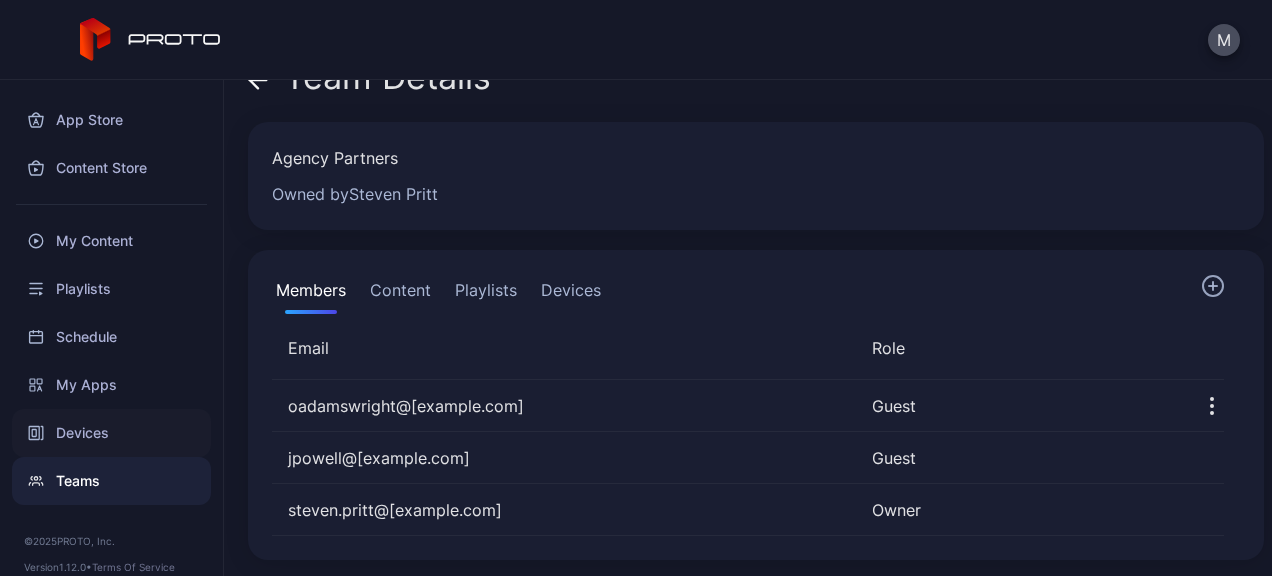 click on "Devices" at bounding box center [111, 433] 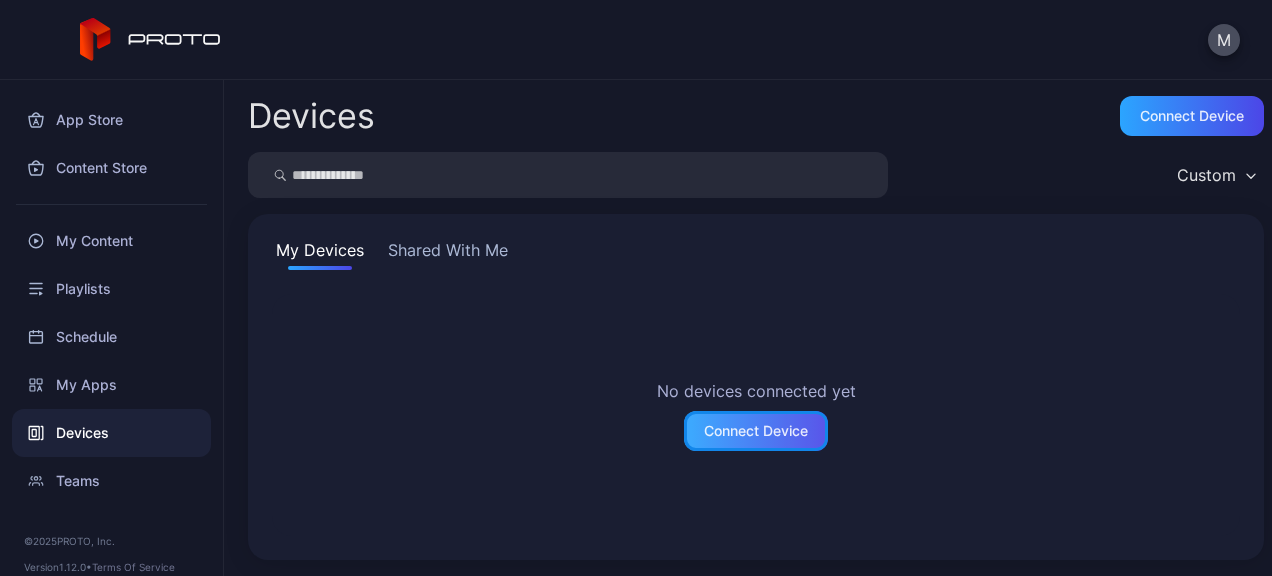 click on "Connect Device" at bounding box center (756, 431) 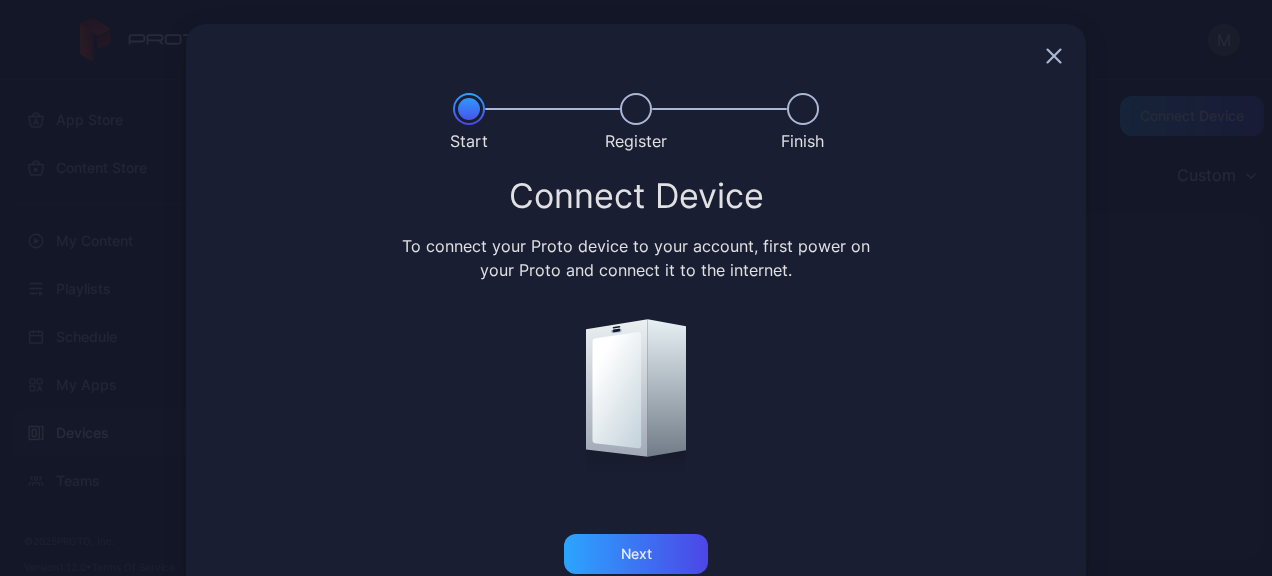 click at bounding box center (636, 56) 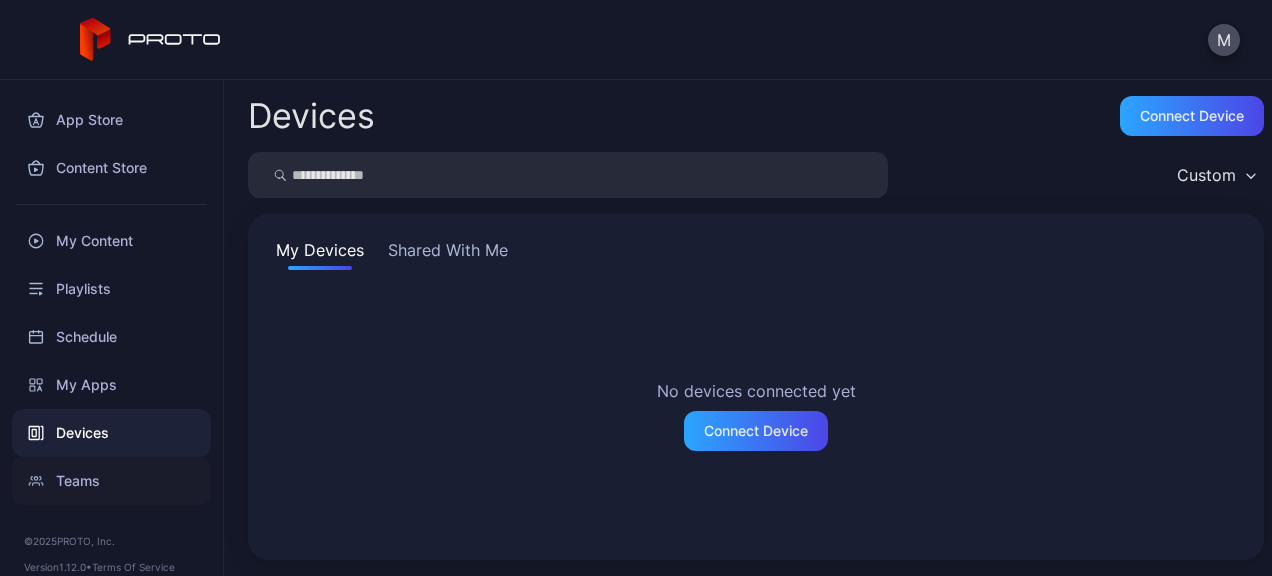 click on "Teams" at bounding box center [111, 481] 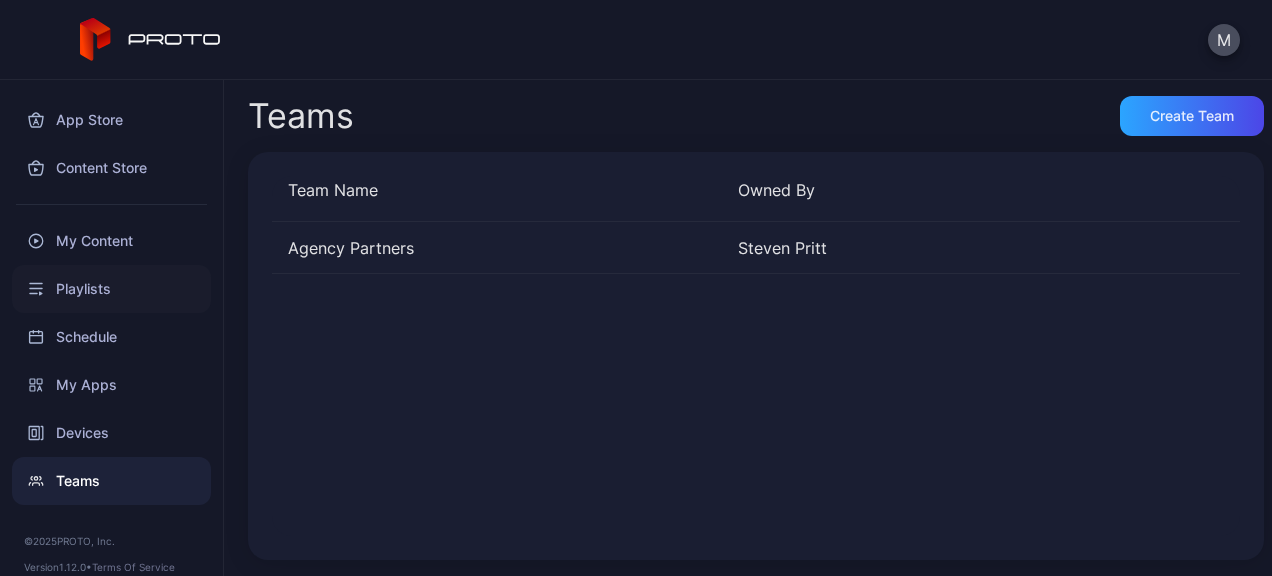 click on "Playlists" at bounding box center (111, 289) 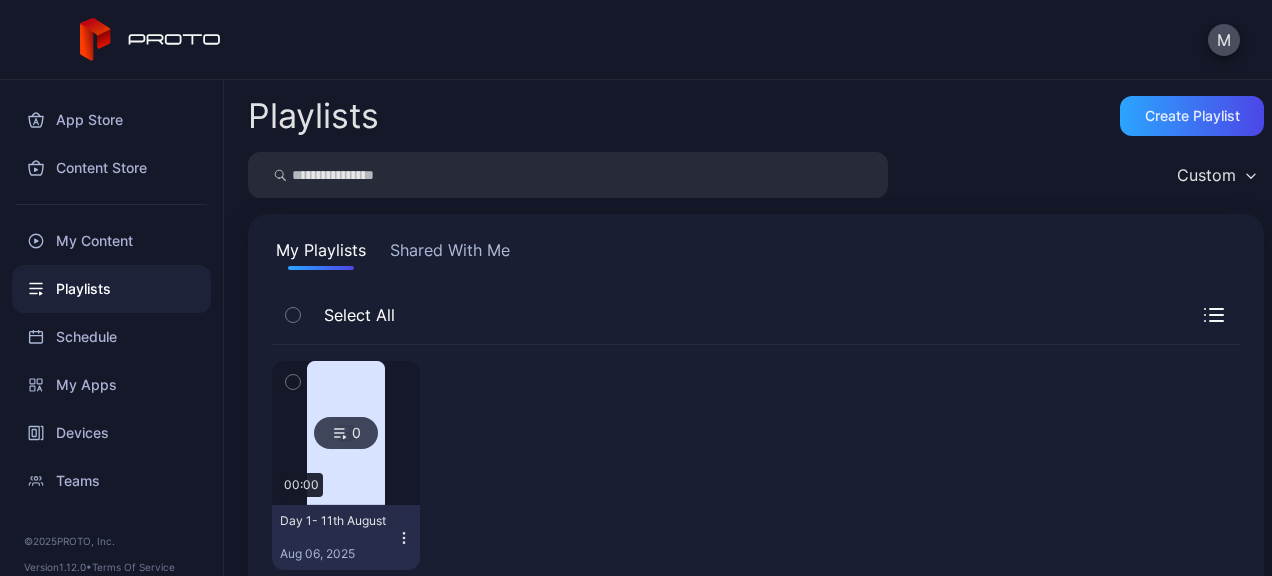 click 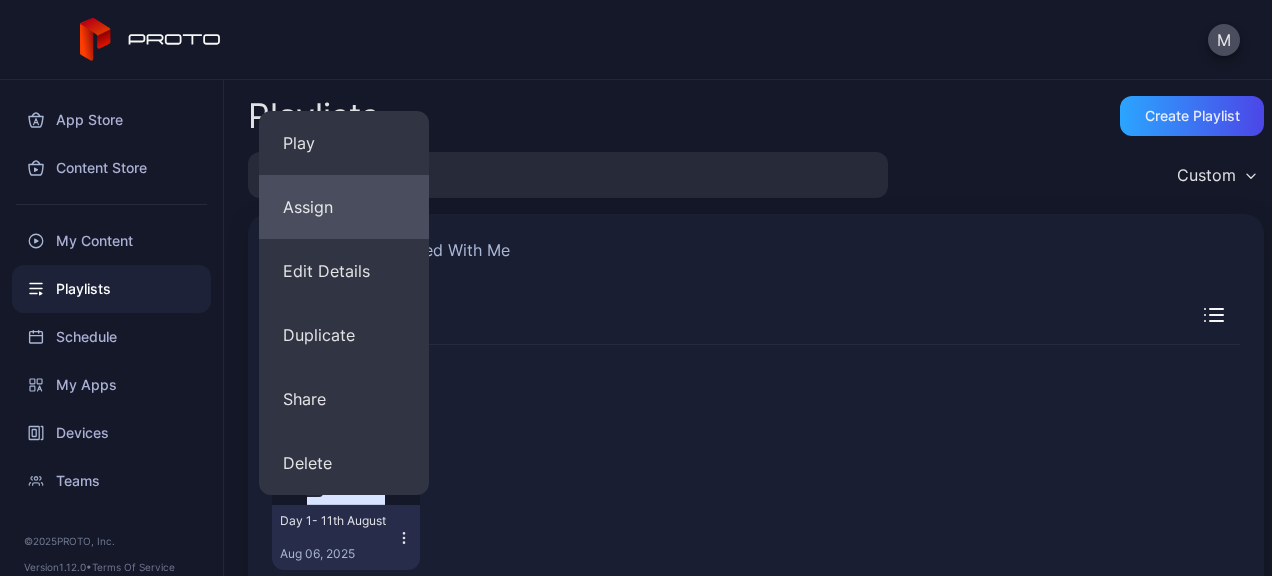 click on "Assign" at bounding box center (344, 207) 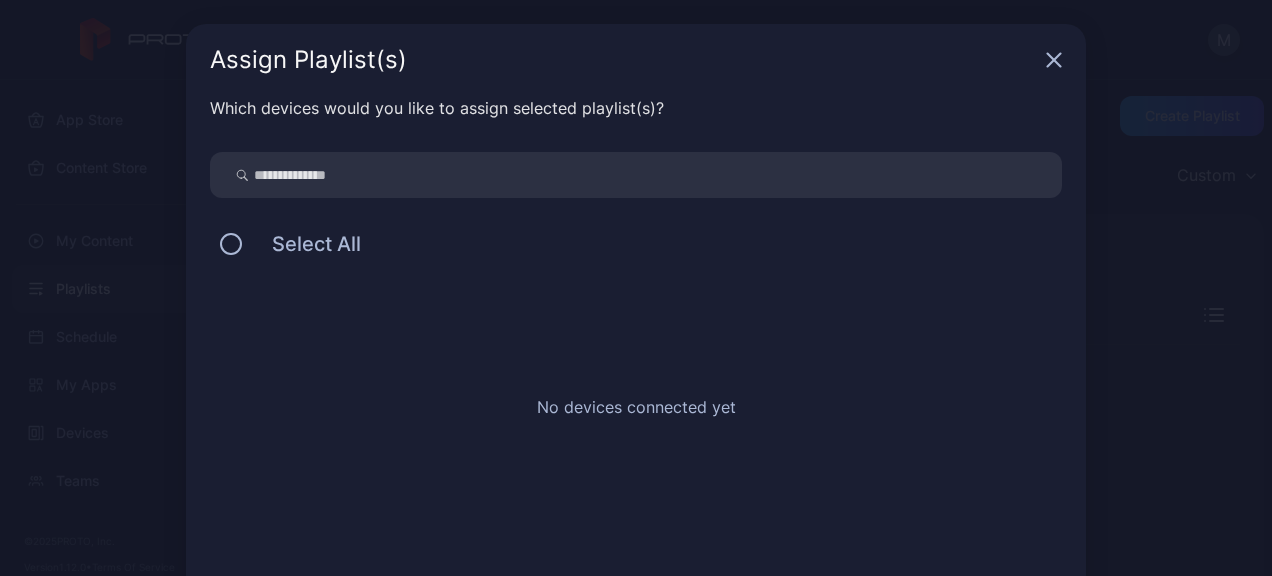 click on "Assign Playlist(s)" at bounding box center [636, 60] 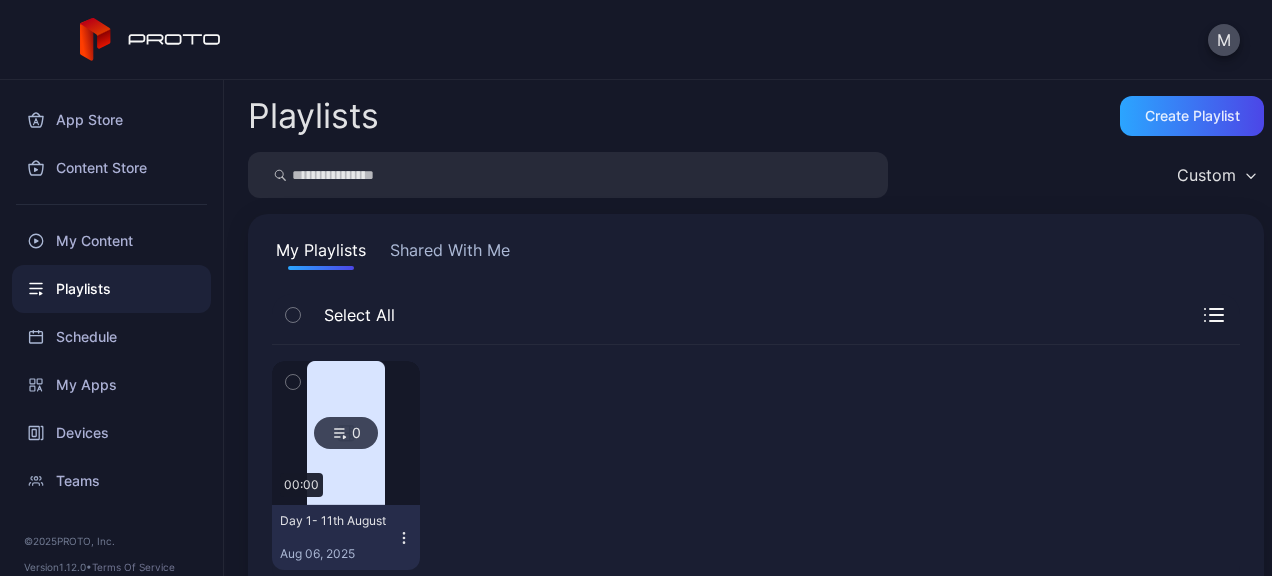 click 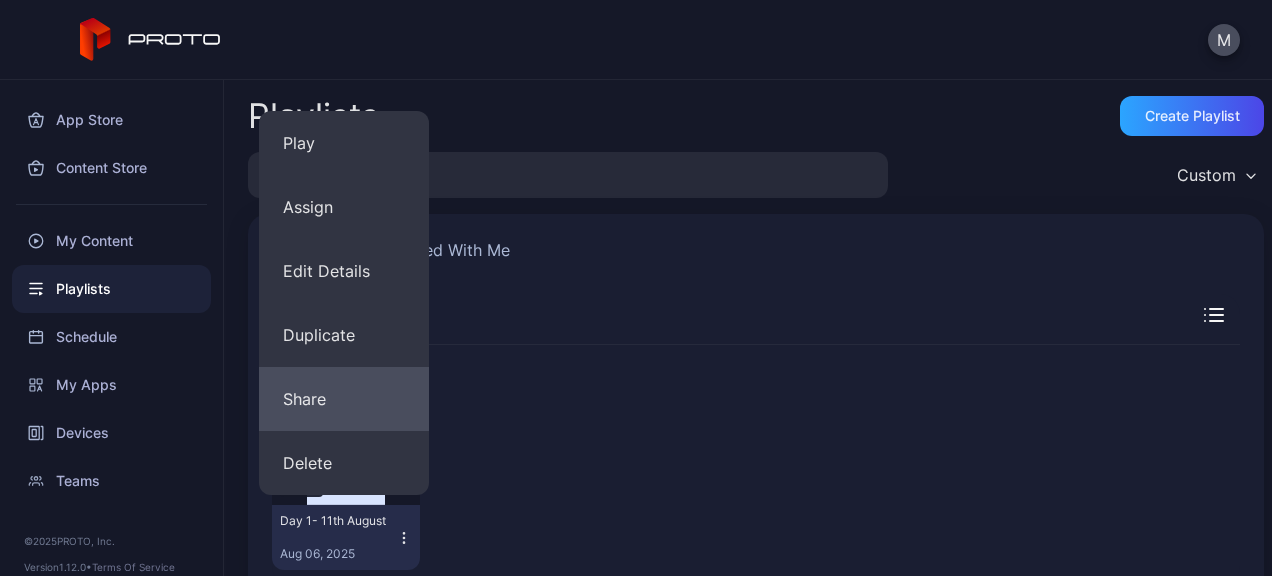 click on "Share" at bounding box center [344, 399] 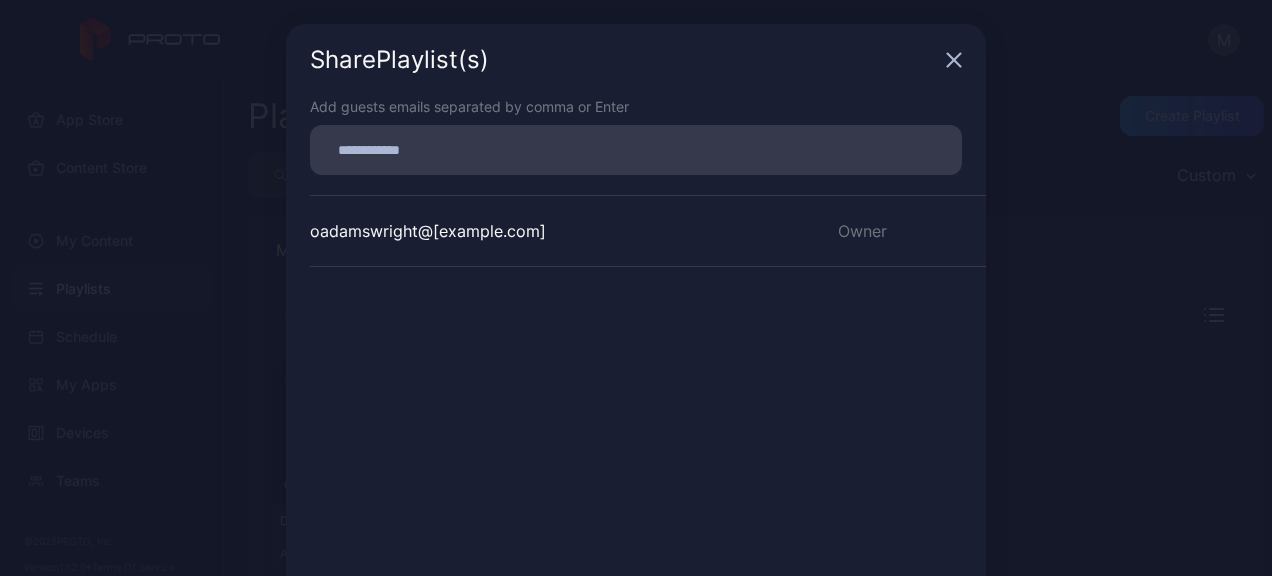 click at bounding box center [636, 150] 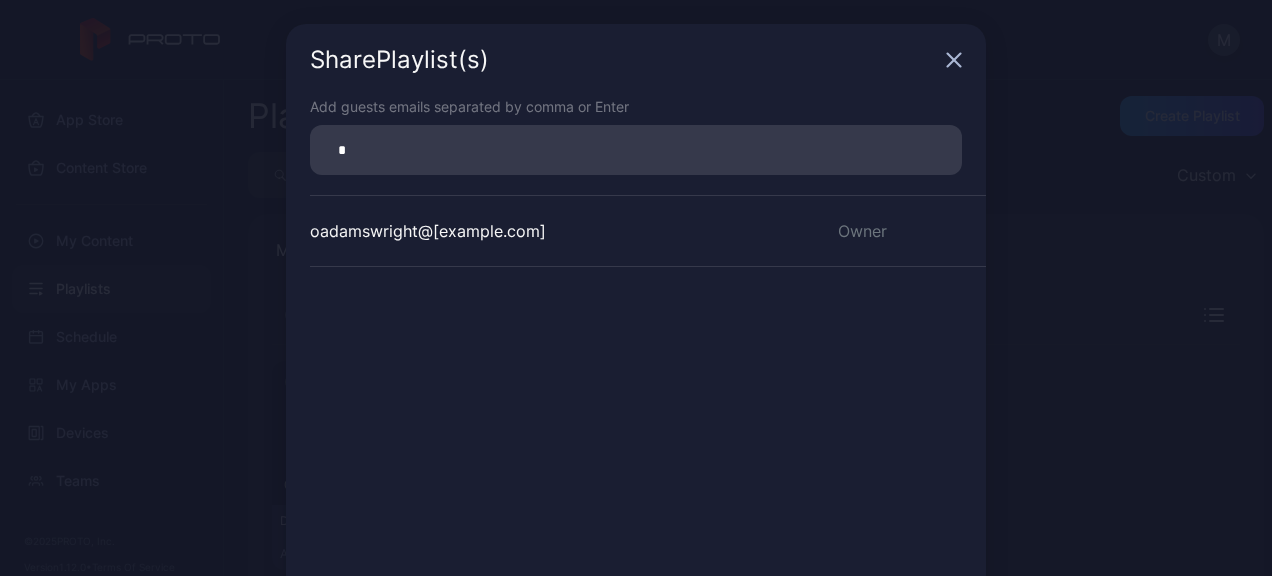 click on "*" at bounding box center (636, 150) 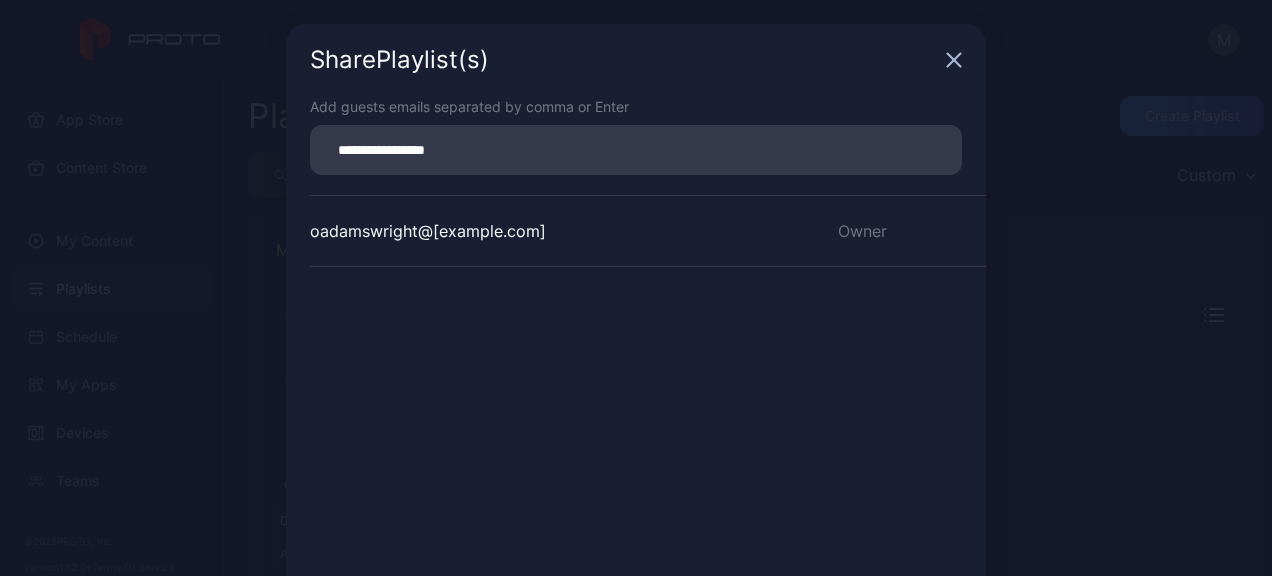type on "**********" 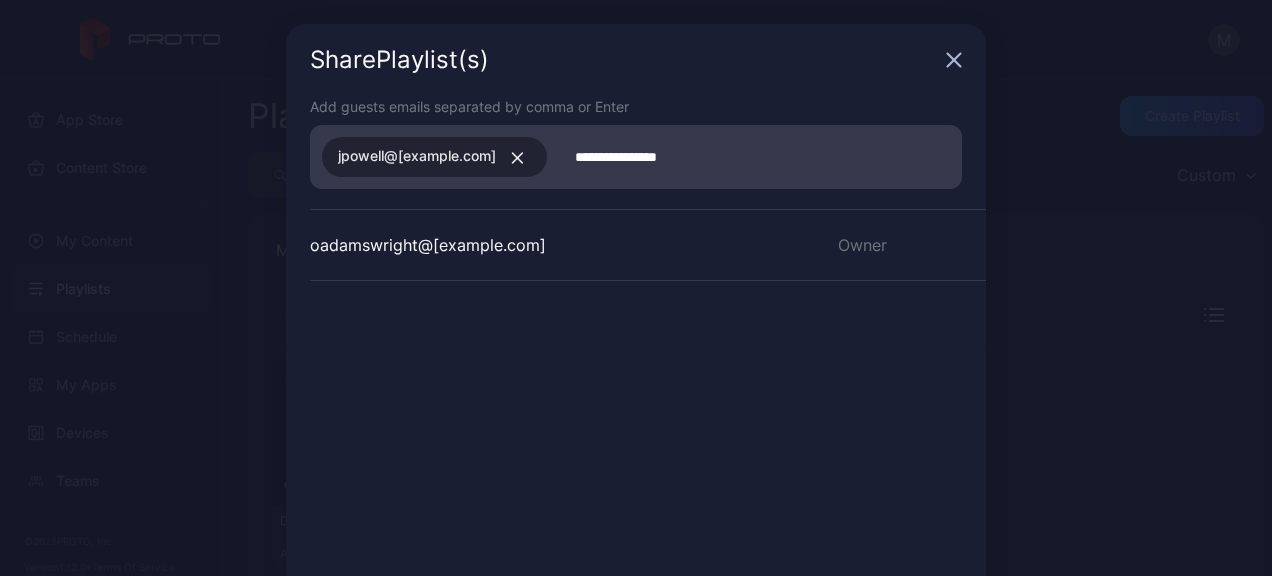 type on "**********" 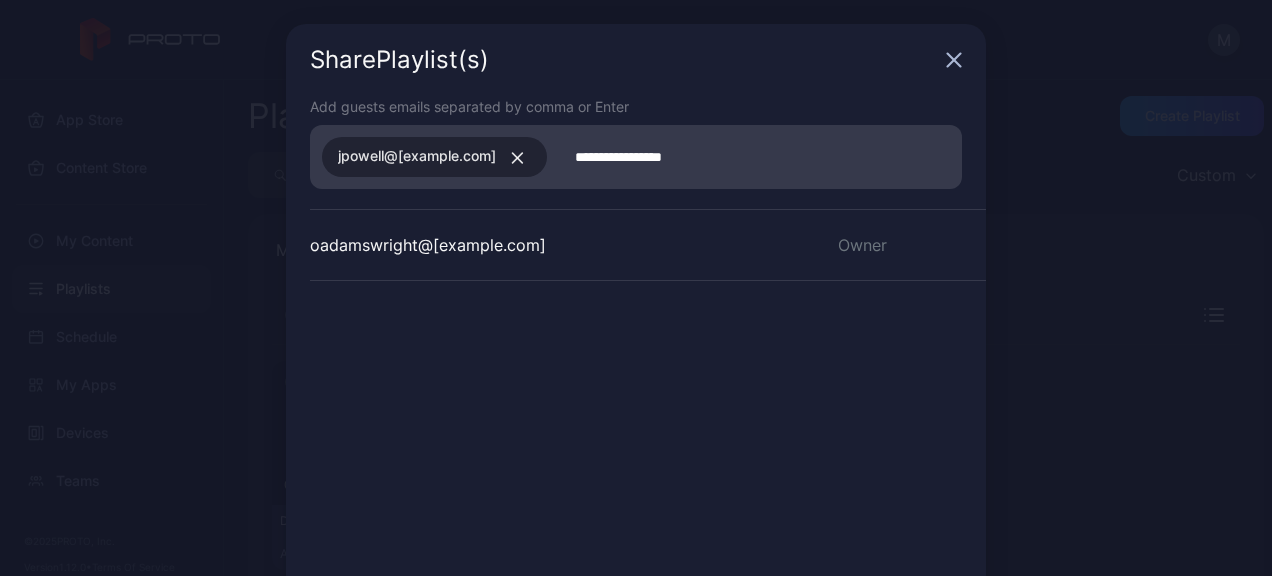 type 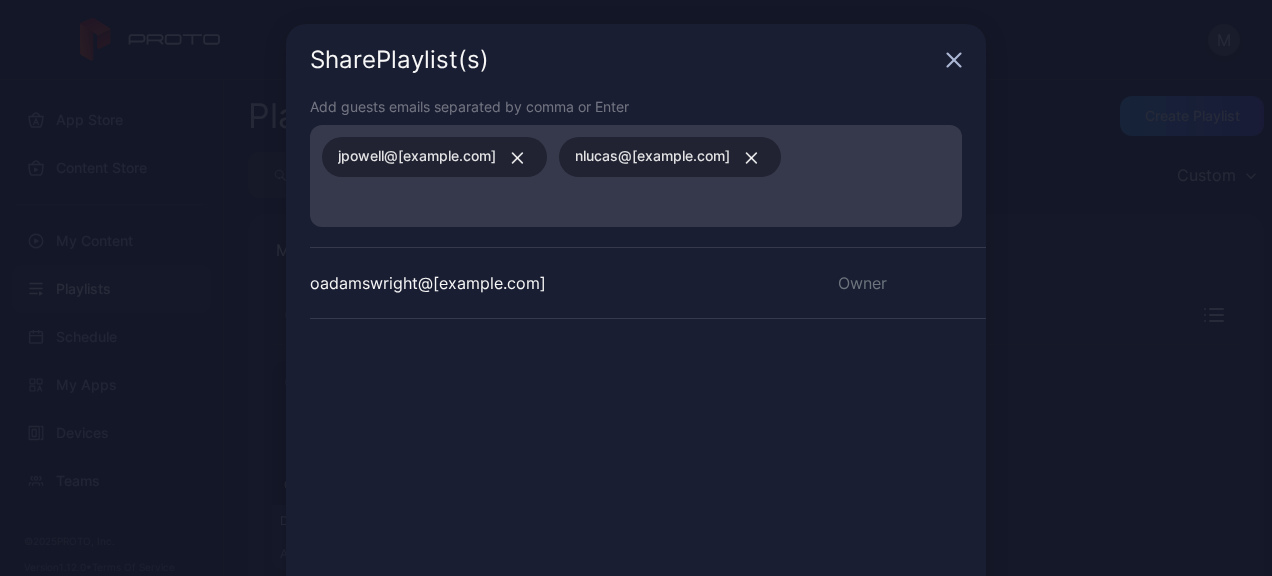 click on "oadamswright@tmpb2b.com Owner" at bounding box center [648, 397] 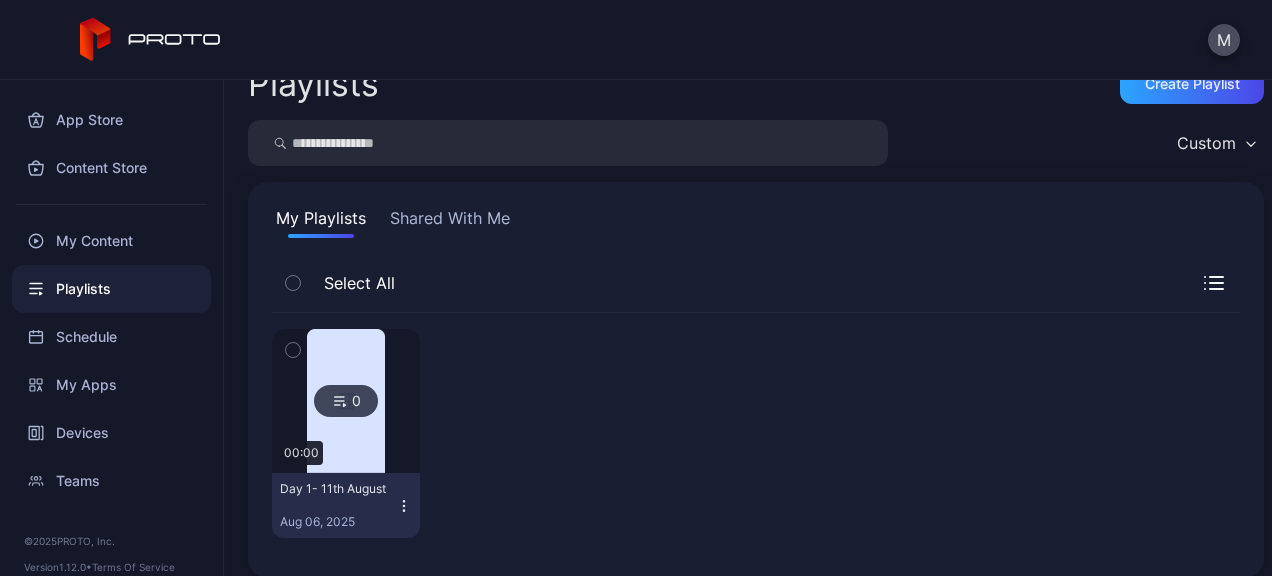 scroll, scrollTop: 50, scrollLeft: 0, axis: vertical 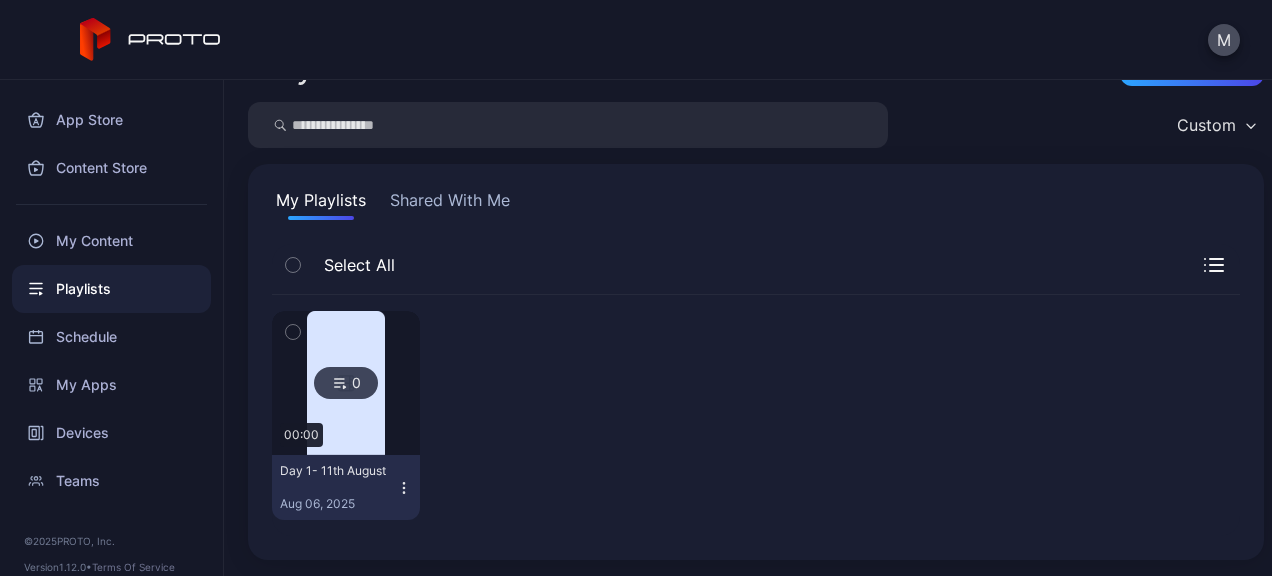 click on "Day 1- 11th August Aug 06, 2025" at bounding box center [346, 487] 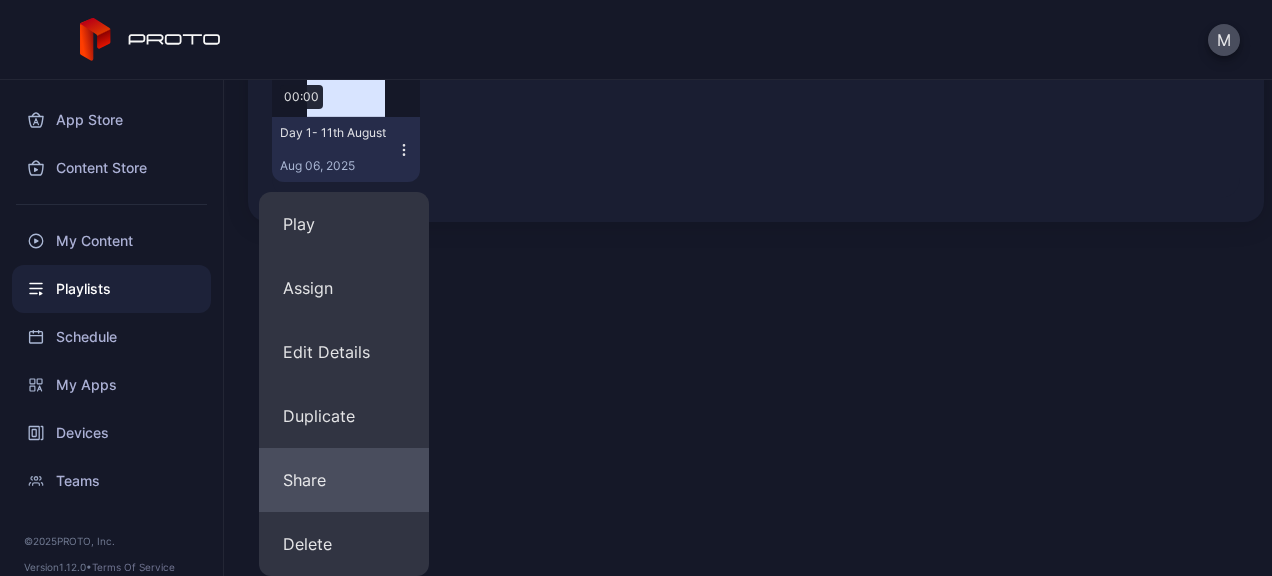 click on "Share" at bounding box center (344, 480) 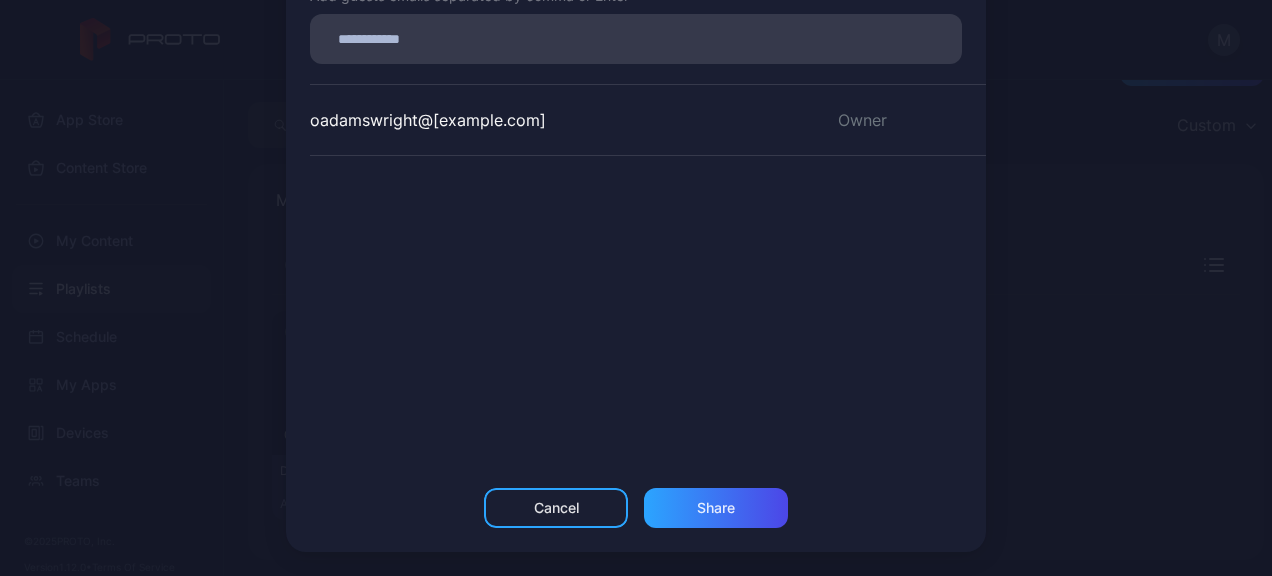 scroll, scrollTop: 0, scrollLeft: 0, axis: both 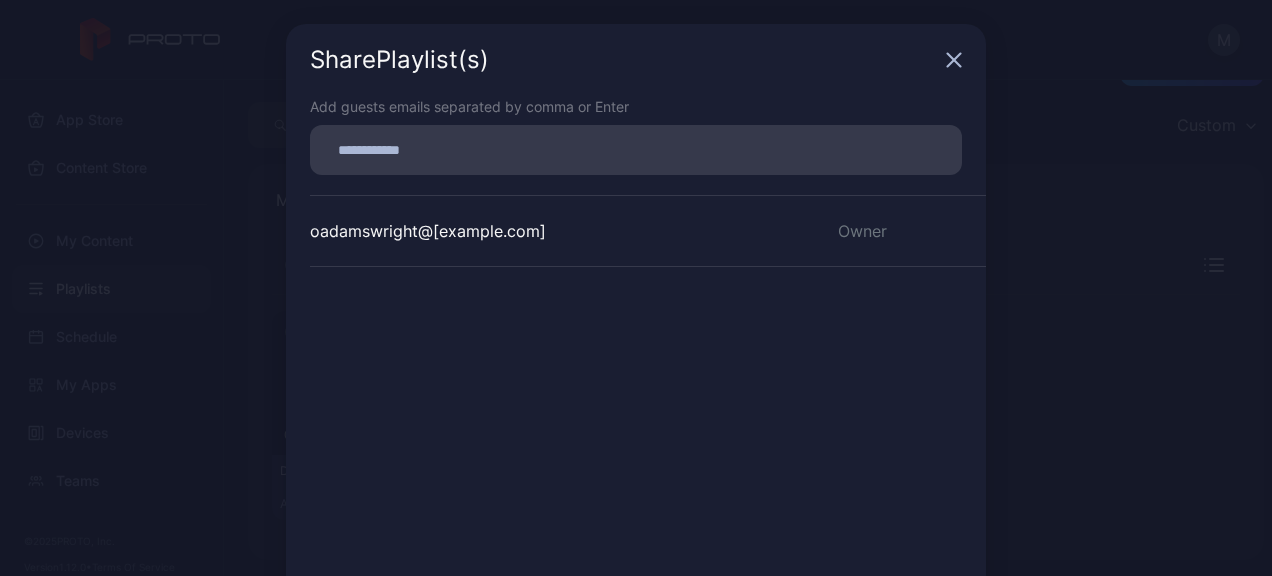 click at bounding box center (636, 150) 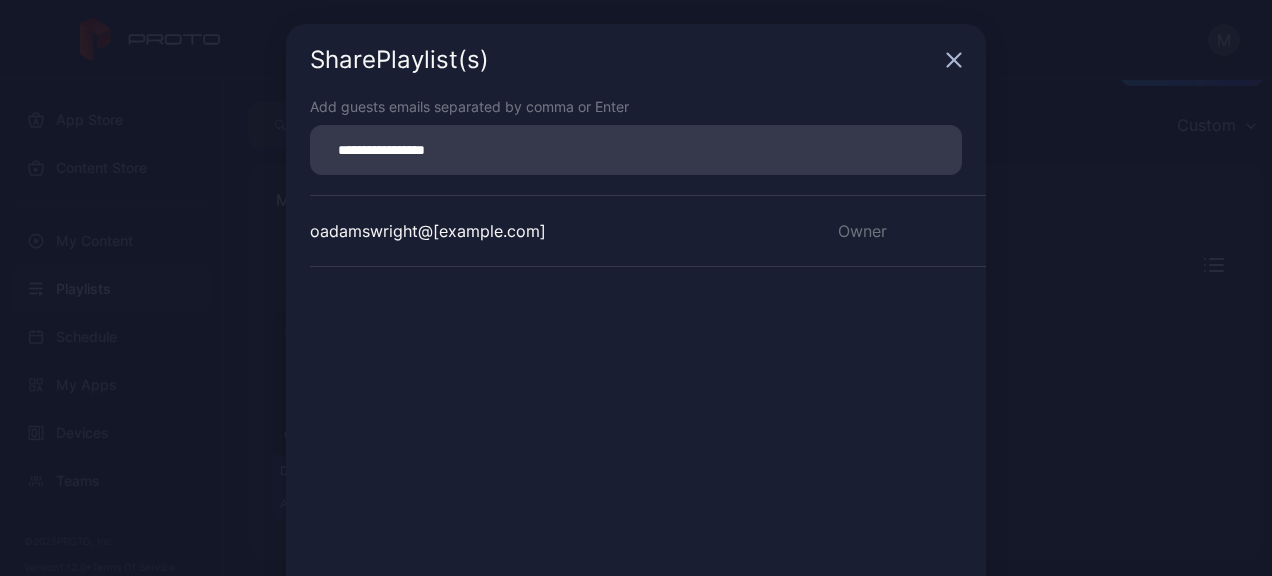 type on "**********" 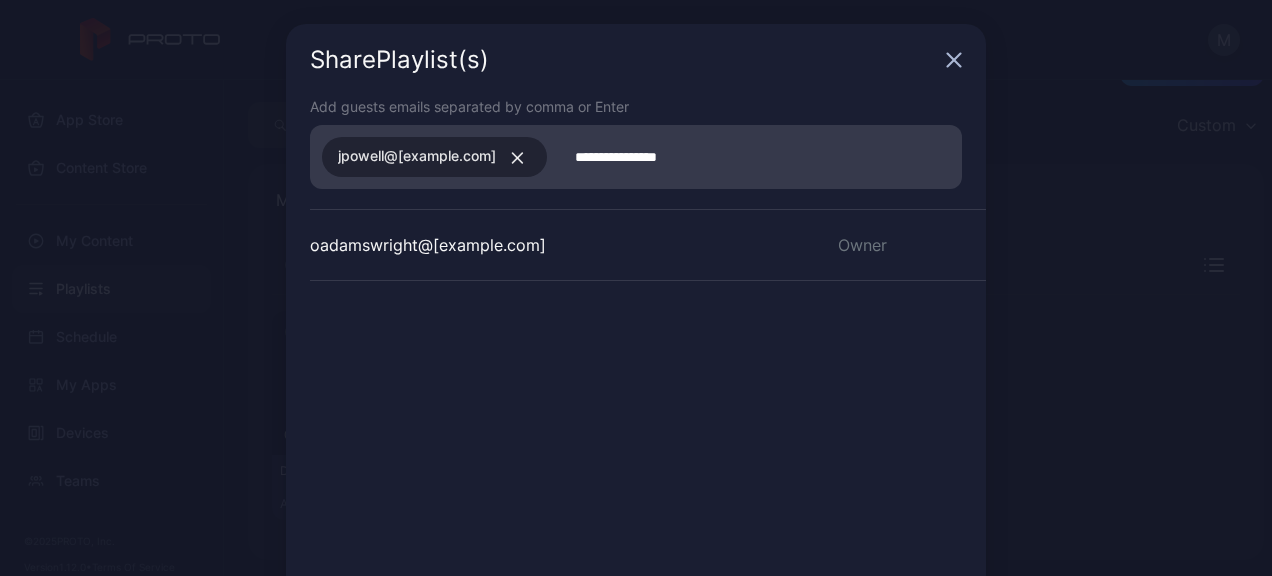 type on "**********" 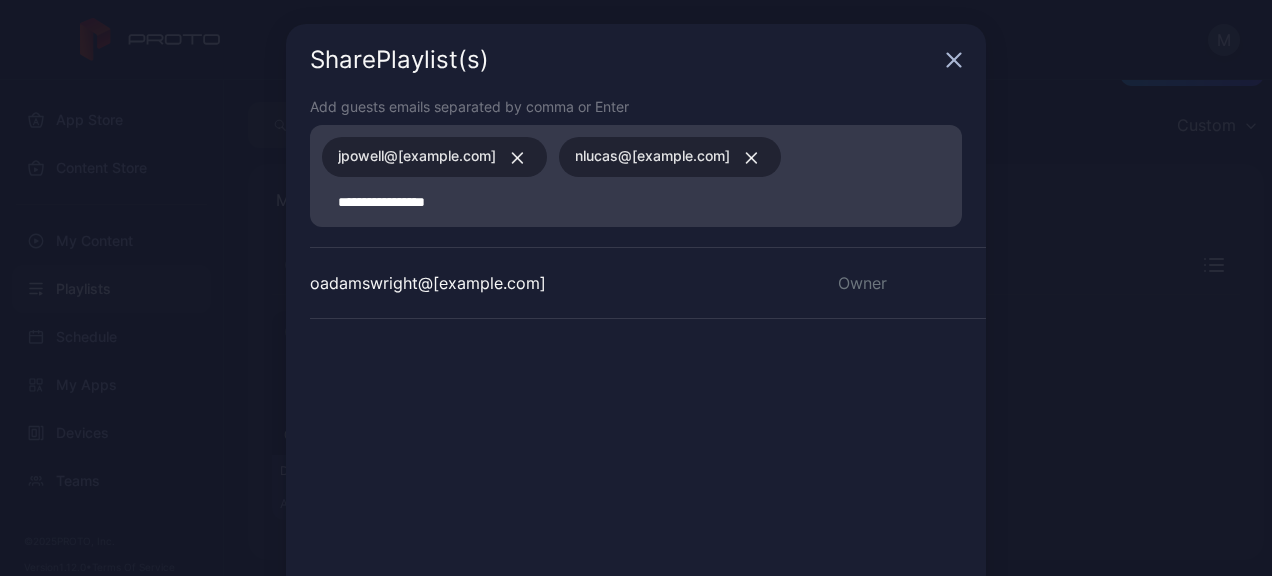 type 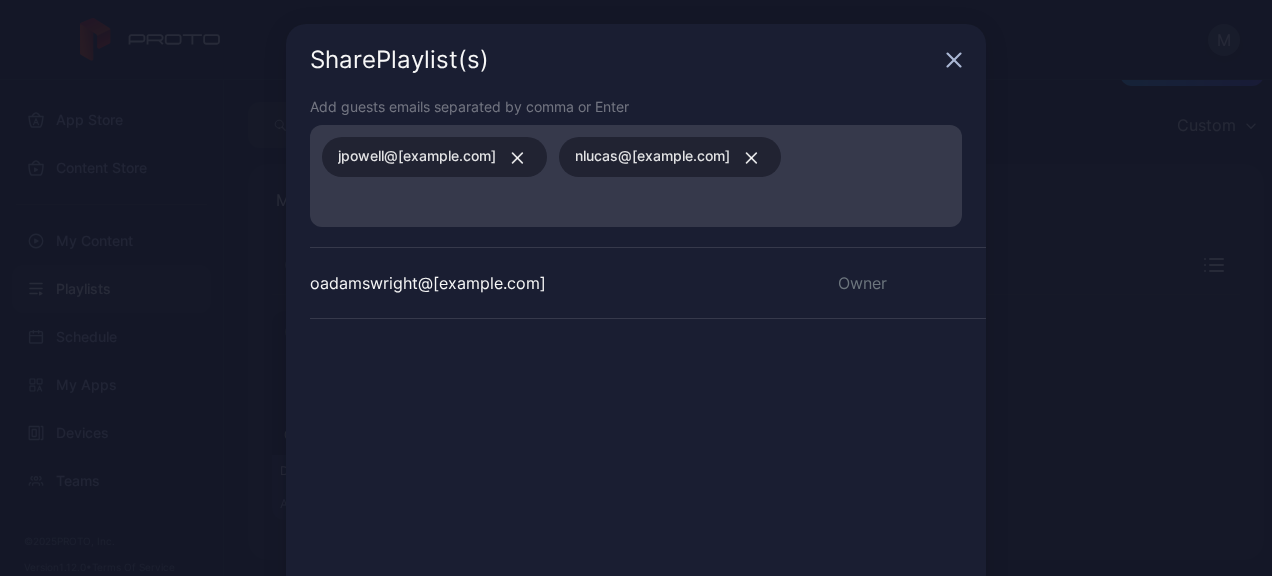 scroll, scrollTop: 163, scrollLeft: 0, axis: vertical 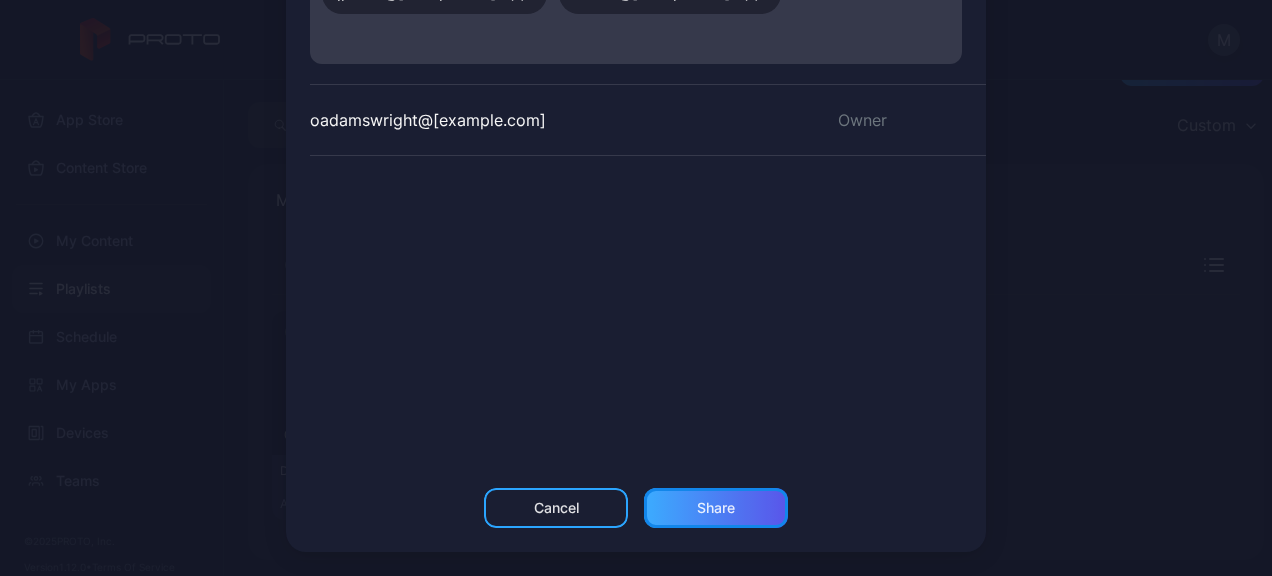 click on "Share" at bounding box center [716, 508] 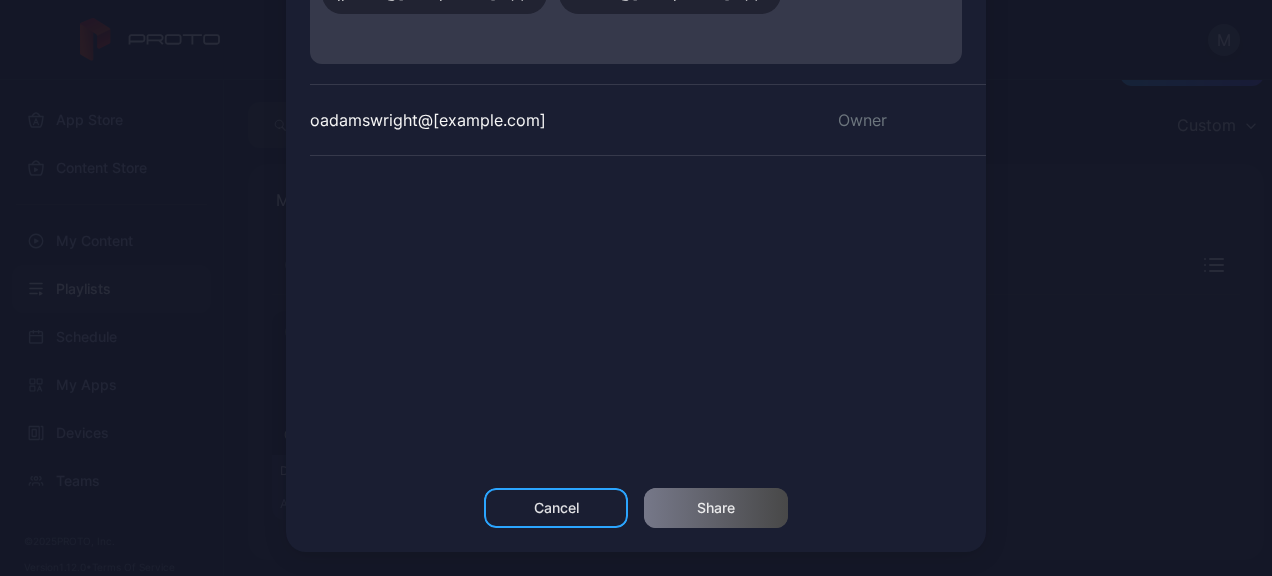 scroll, scrollTop: 111, scrollLeft: 0, axis: vertical 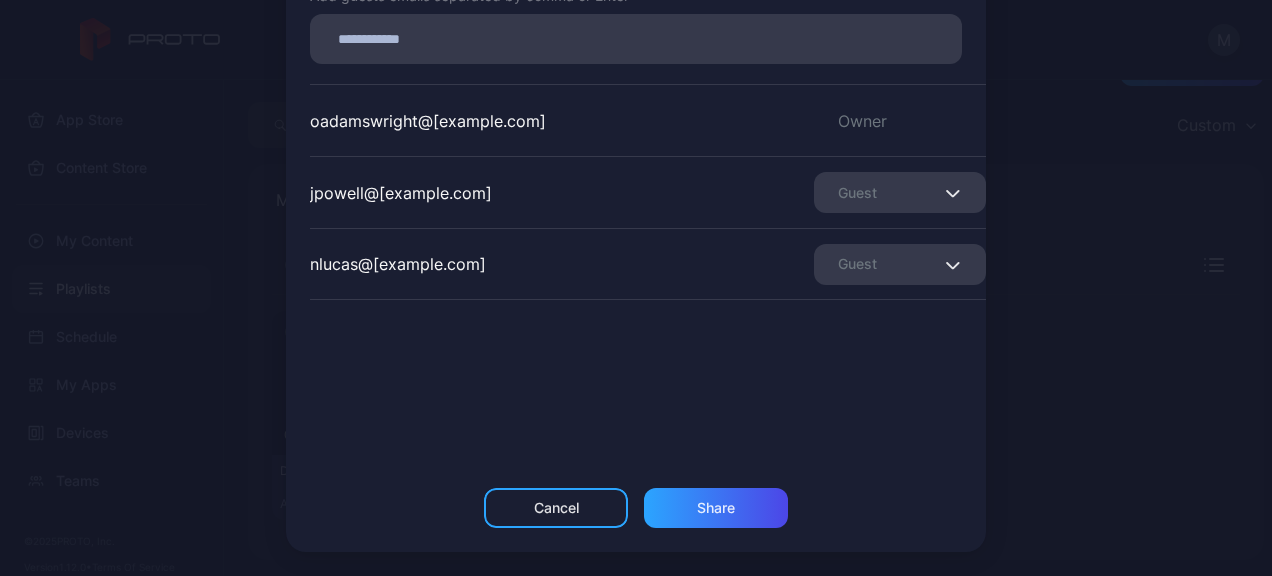click on "Guest" at bounding box center [900, 192] 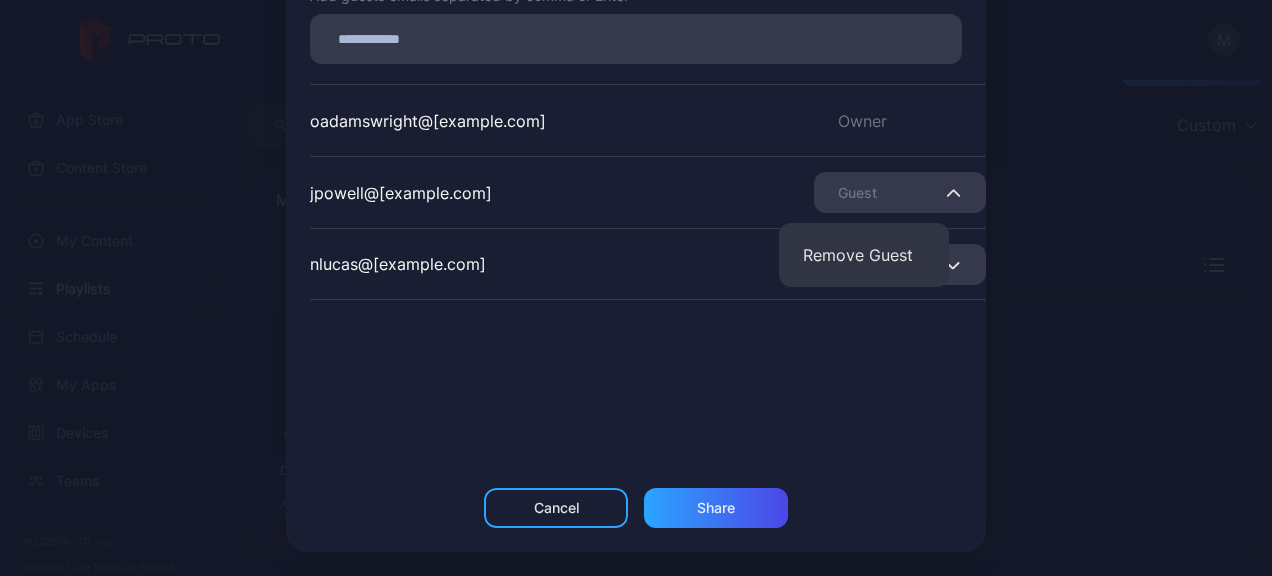 click on "Share  Playlist (s) Add guests emails separated by comma or Enter oadamswright@tmpb2b.com Owner jpowell@tmpb2b.com Guest nlucas@tmpb2b.com Guest Cancel Share" at bounding box center (636, 232) 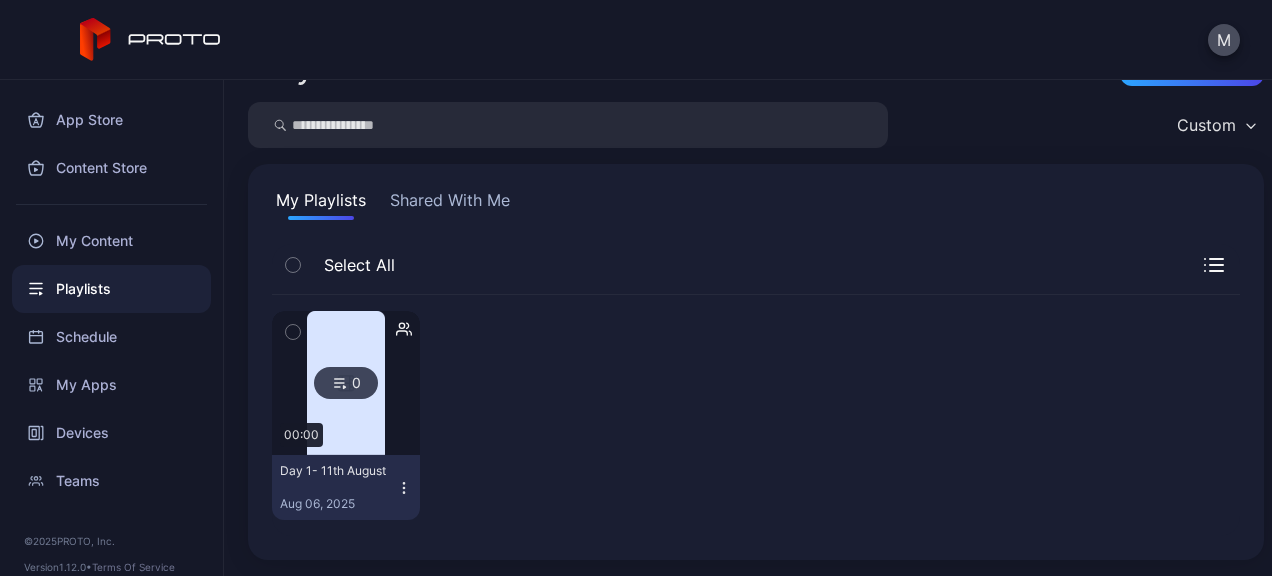 click 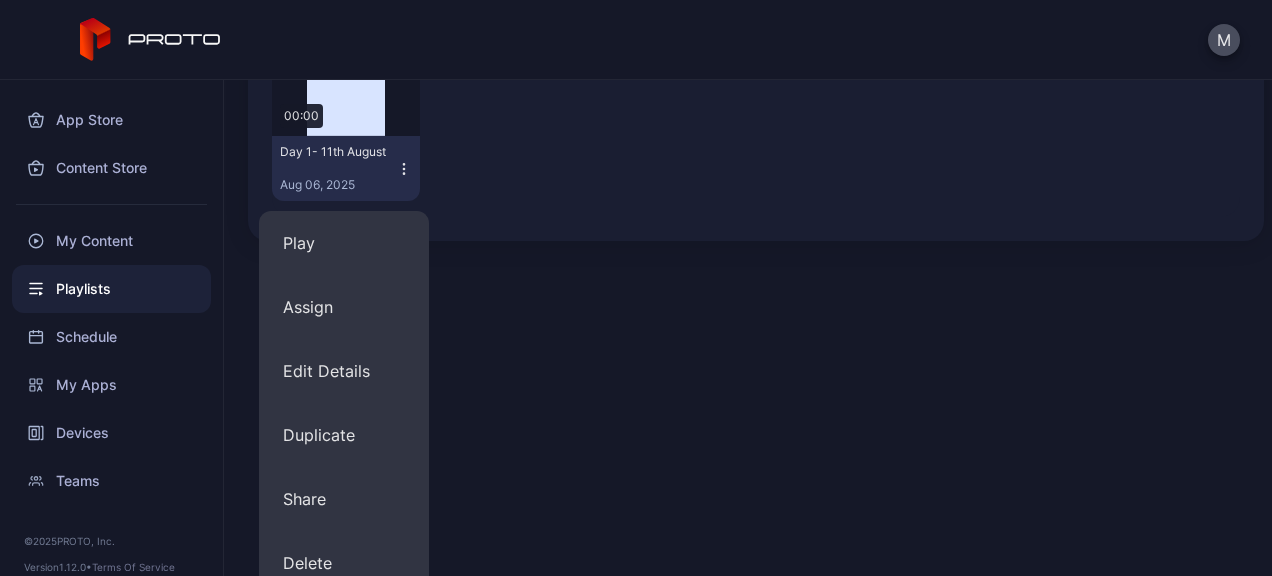 scroll, scrollTop: 388, scrollLeft: 0, axis: vertical 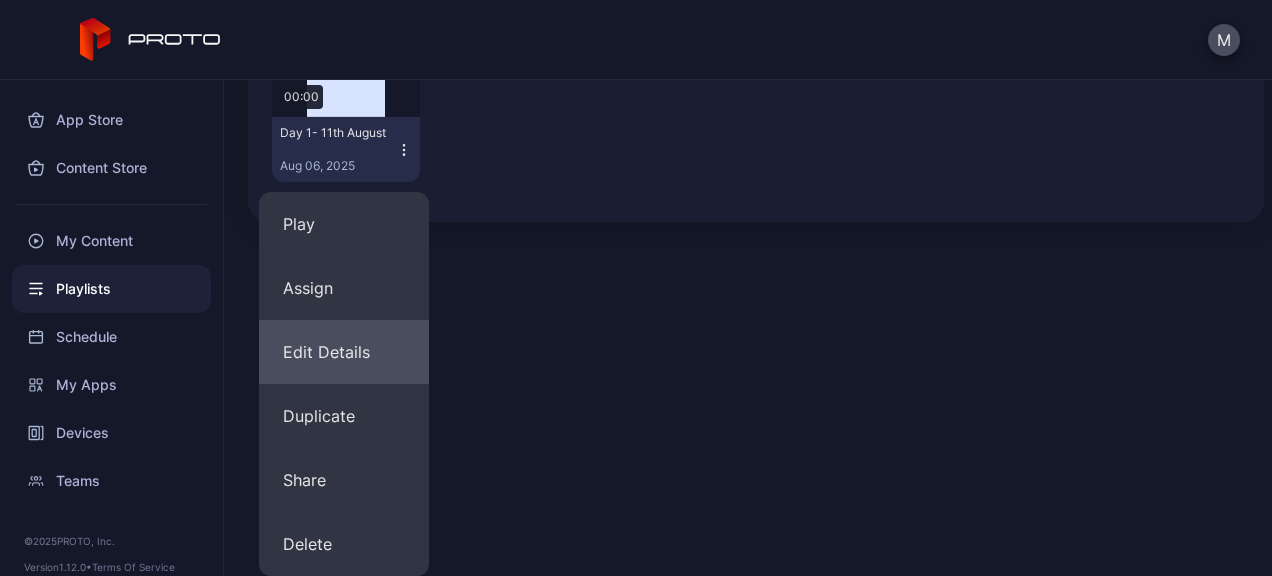 click on "Edit Details" at bounding box center (344, 352) 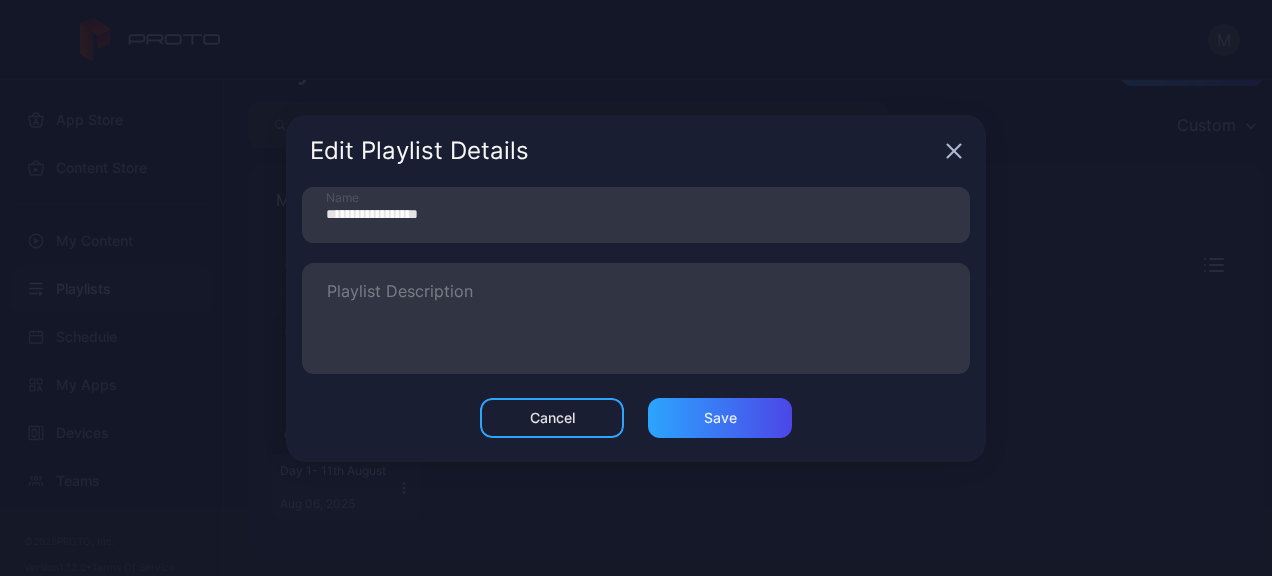 click 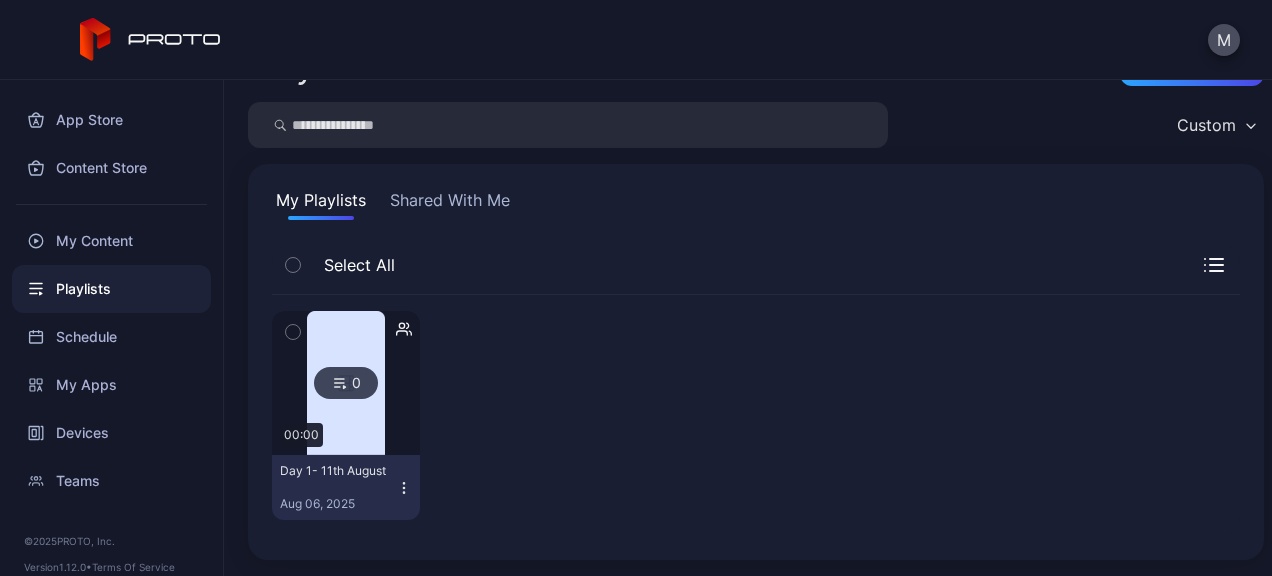 scroll, scrollTop: 47, scrollLeft: 0, axis: vertical 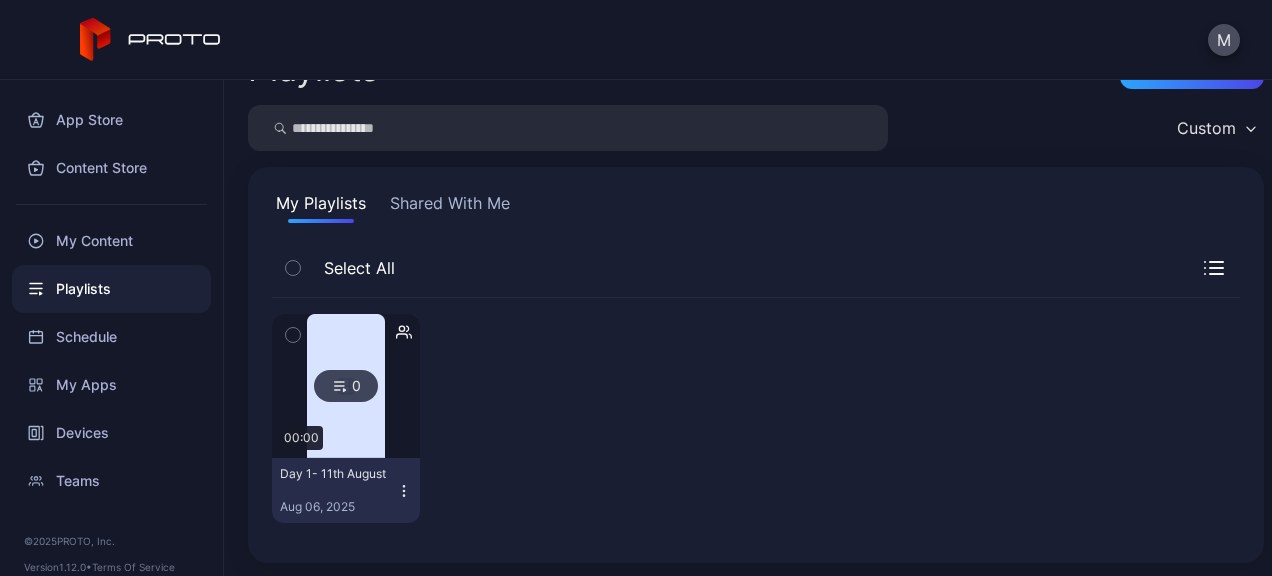 click on "Day 1- 11th August Aug 06, 2025" at bounding box center [346, 490] 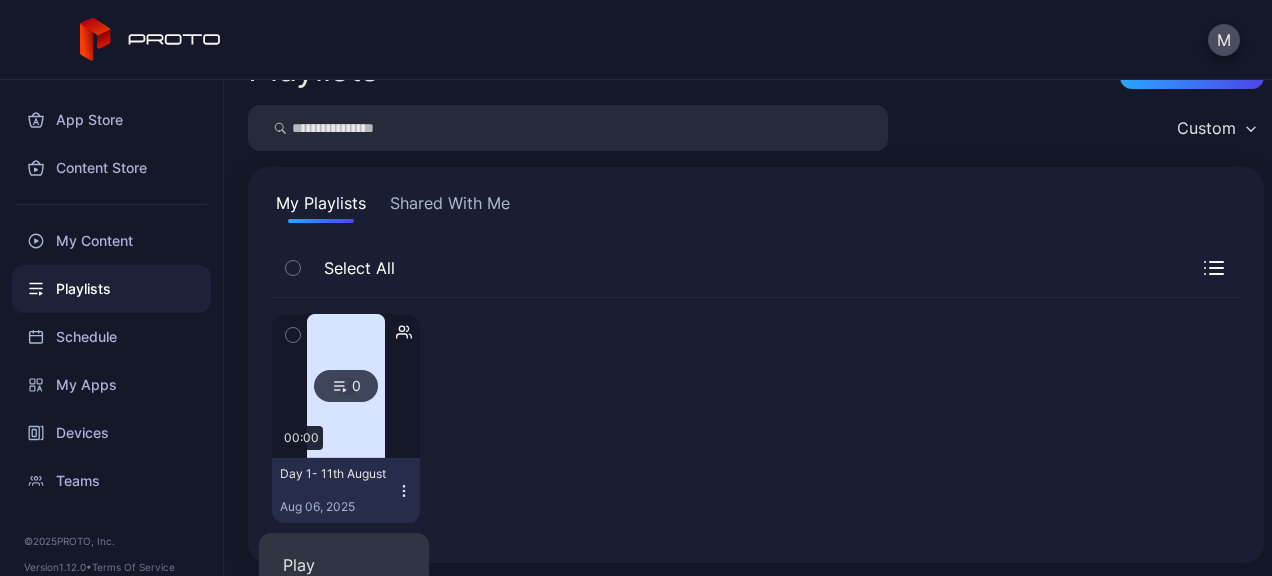 scroll, scrollTop: 388, scrollLeft: 0, axis: vertical 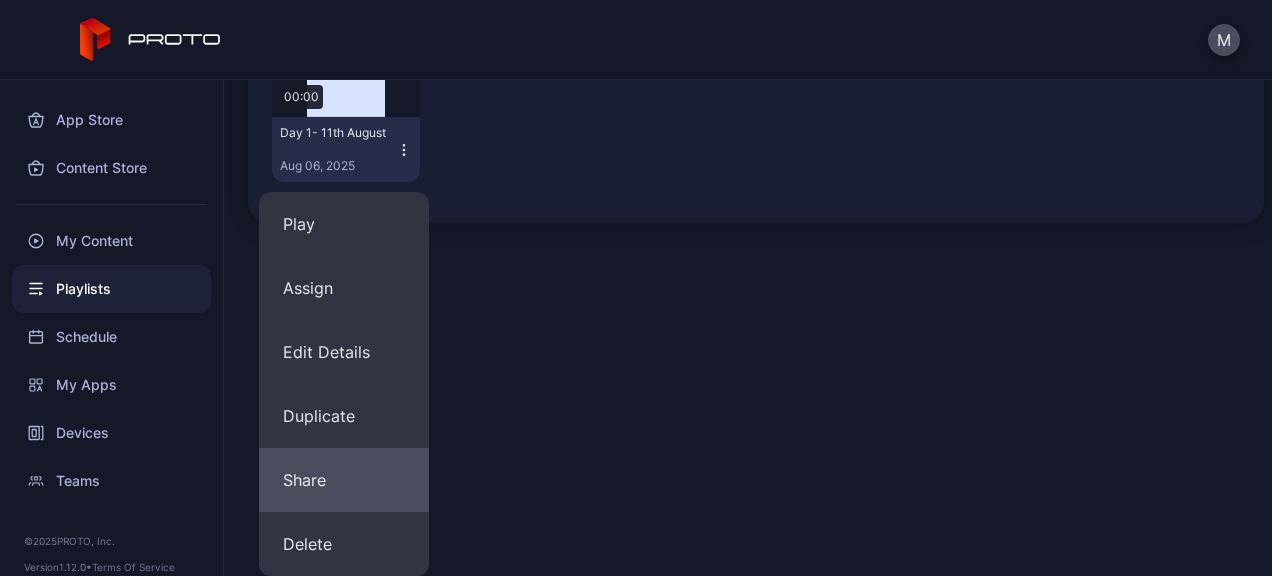 click on "Share" at bounding box center [344, 480] 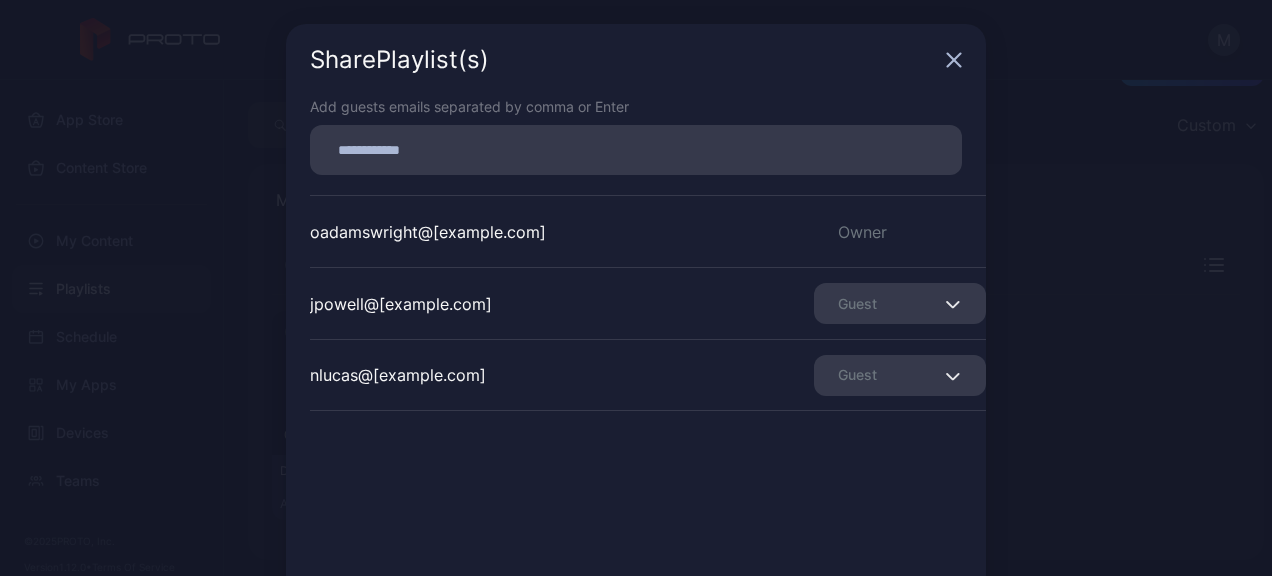 click on "Guest" at bounding box center (900, 303) 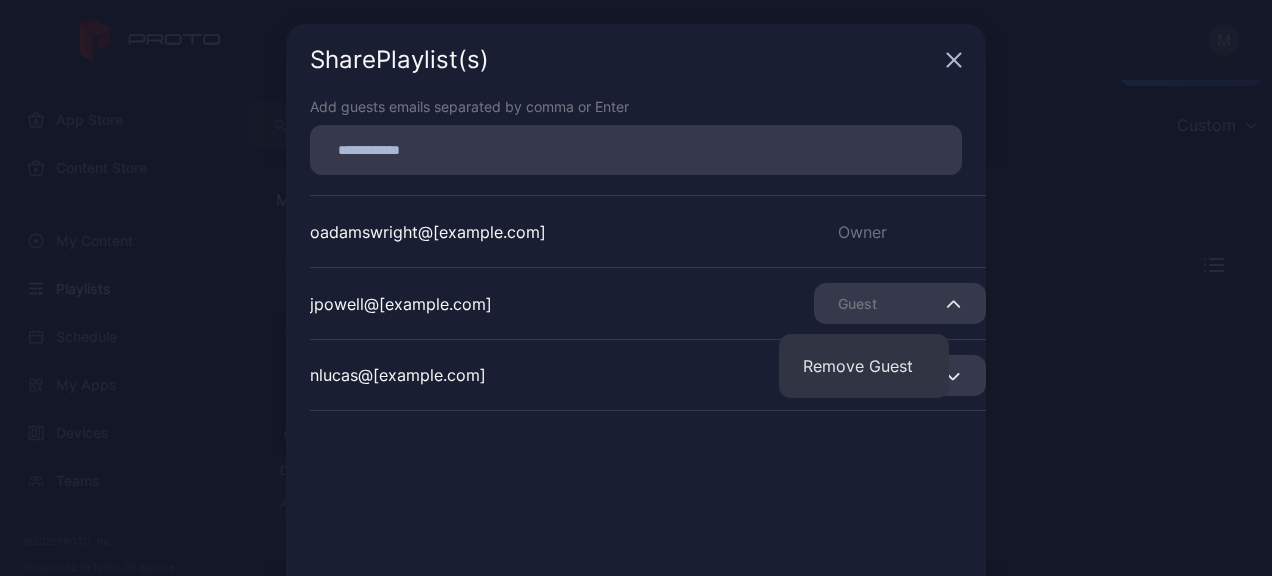 click on "Share  Playlist (s) Add guests emails separated by comma or Enter oadamswright@tmpb2b.com Owner jpowell@tmpb2b.com Guest nlucas@tmpb2b.com Guest Cancel Share" at bounding box center [636, 343] 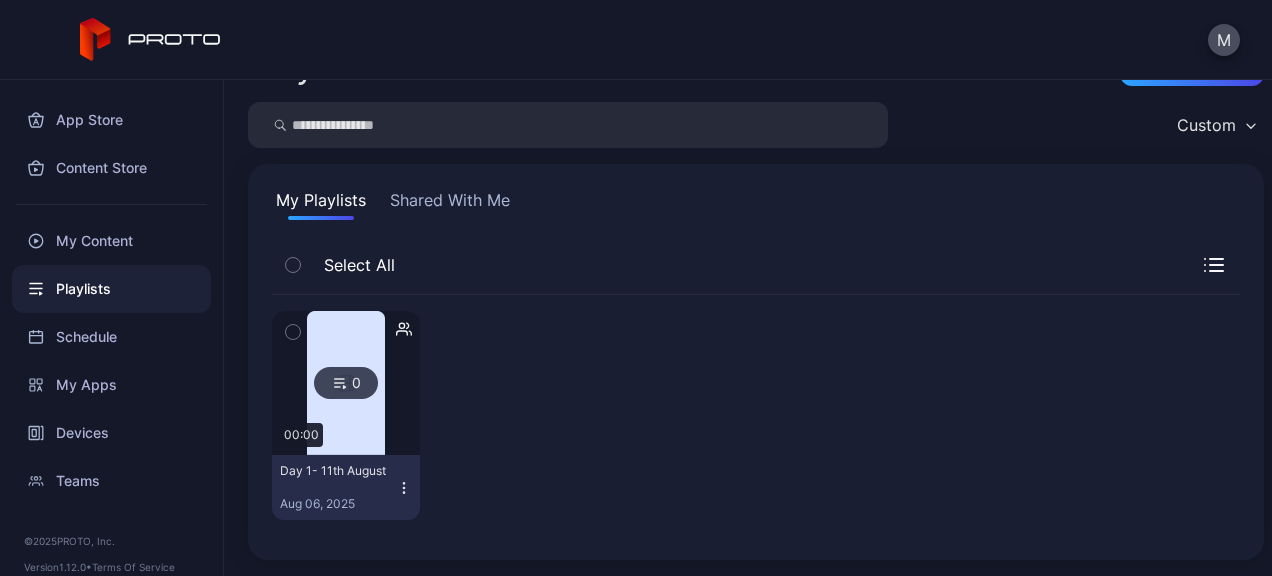 click at bounding box center (346, 383) 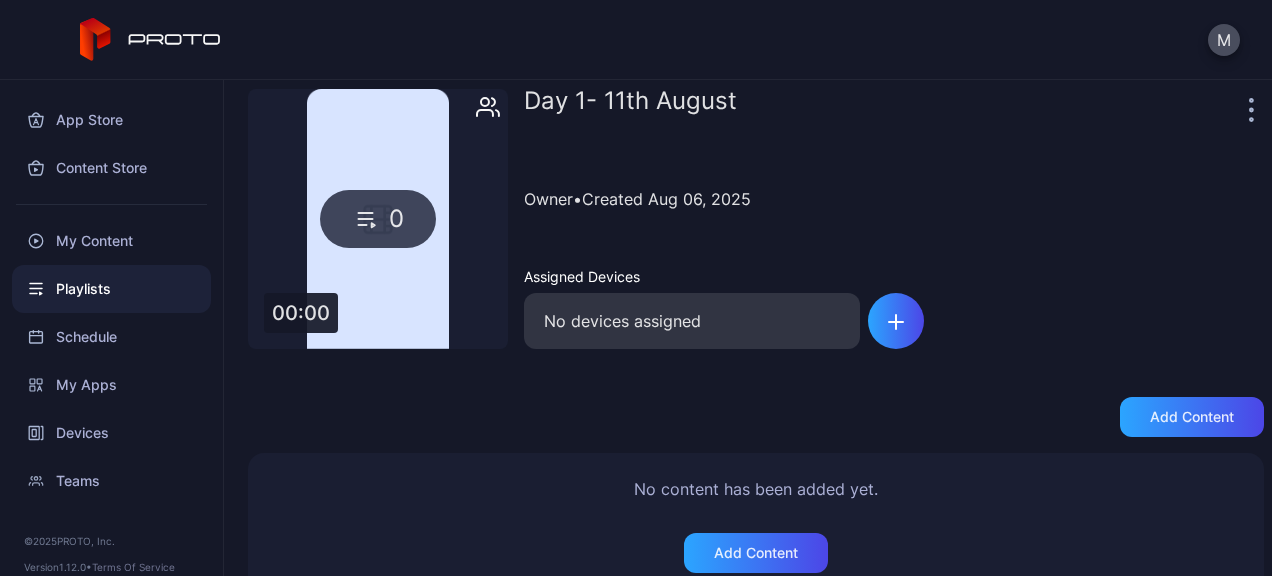 scroll, scrollTop: 108, scrollLeft: 0, axis: vertical 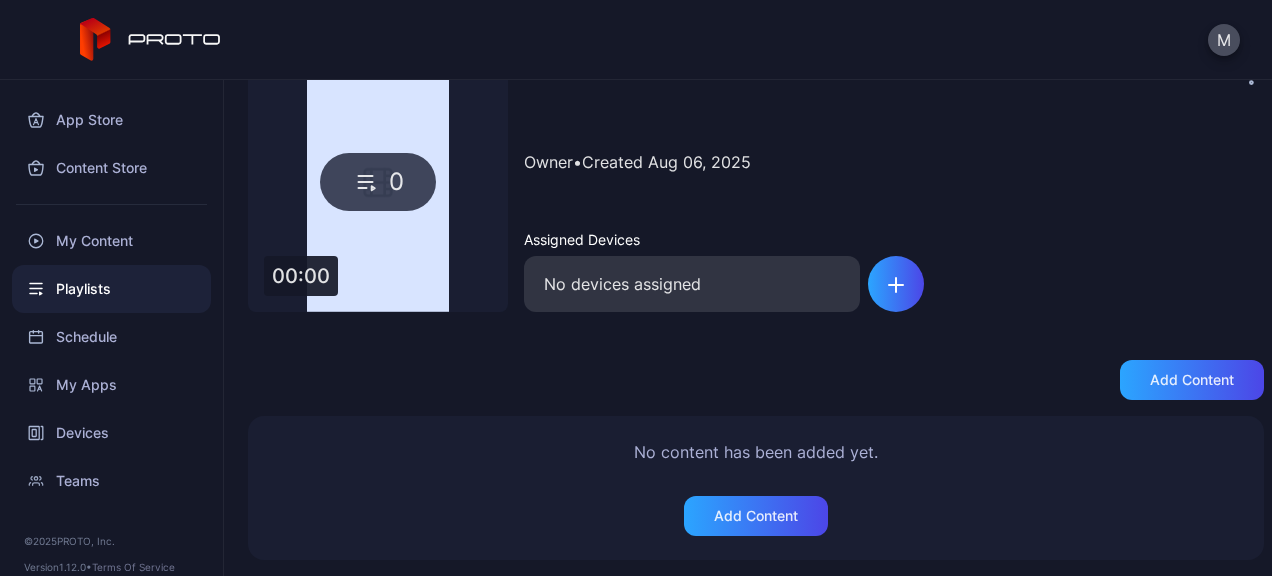 click on "No devices assigned" at bounding box center [692, 284] 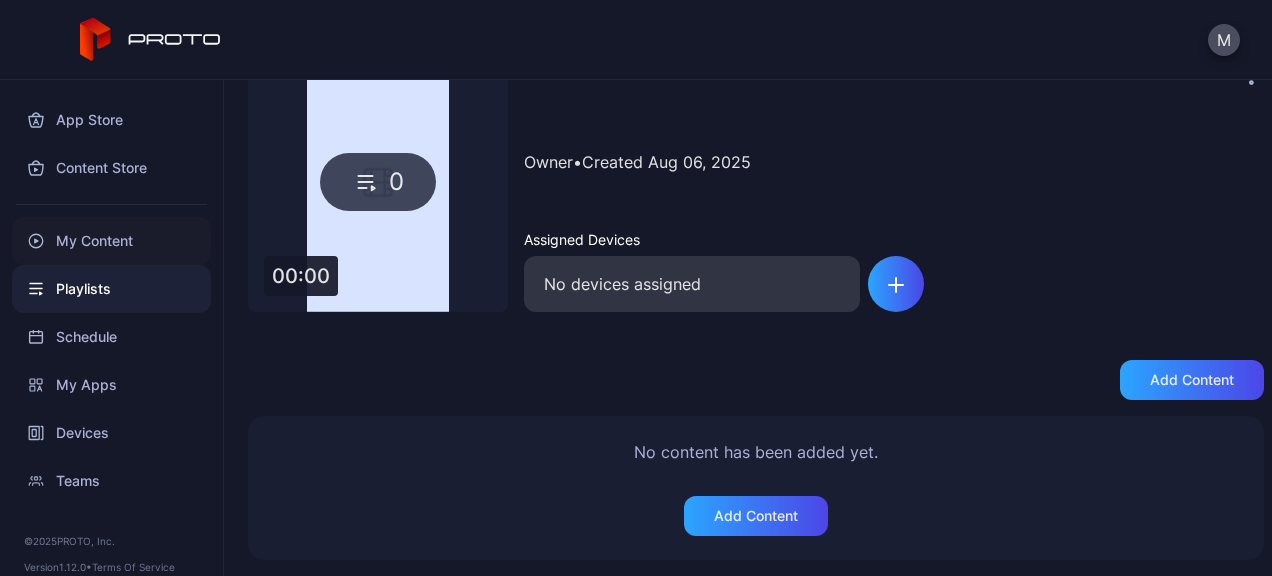 click on "My Content" at bounding box center [111, 241] 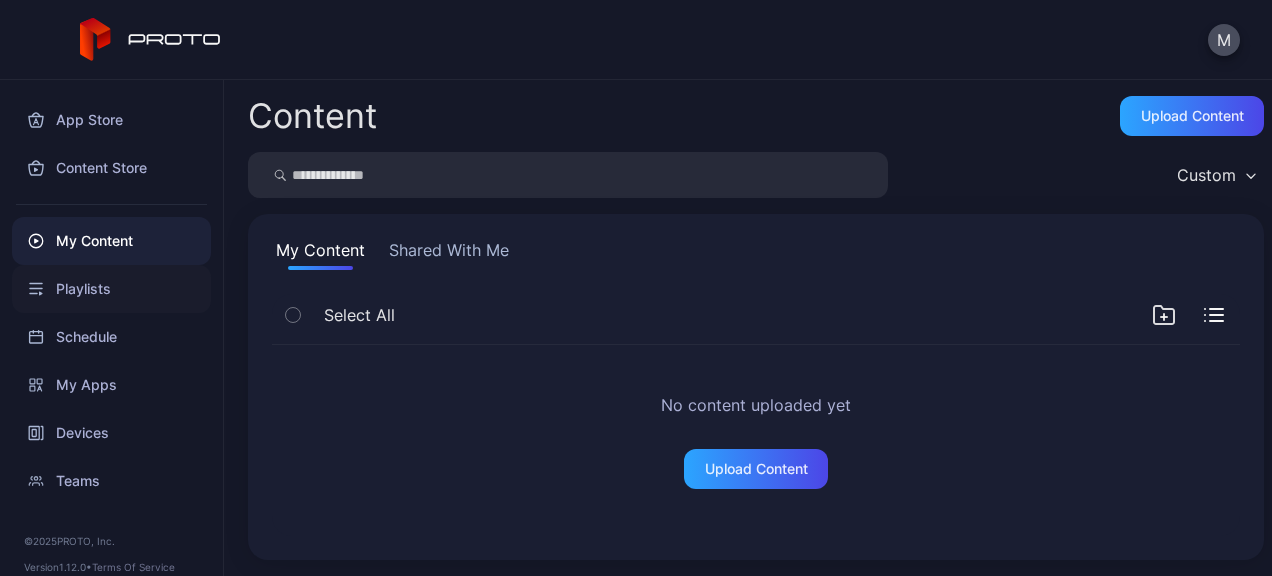 click on "Playlists" at bounding box center [111, 289] 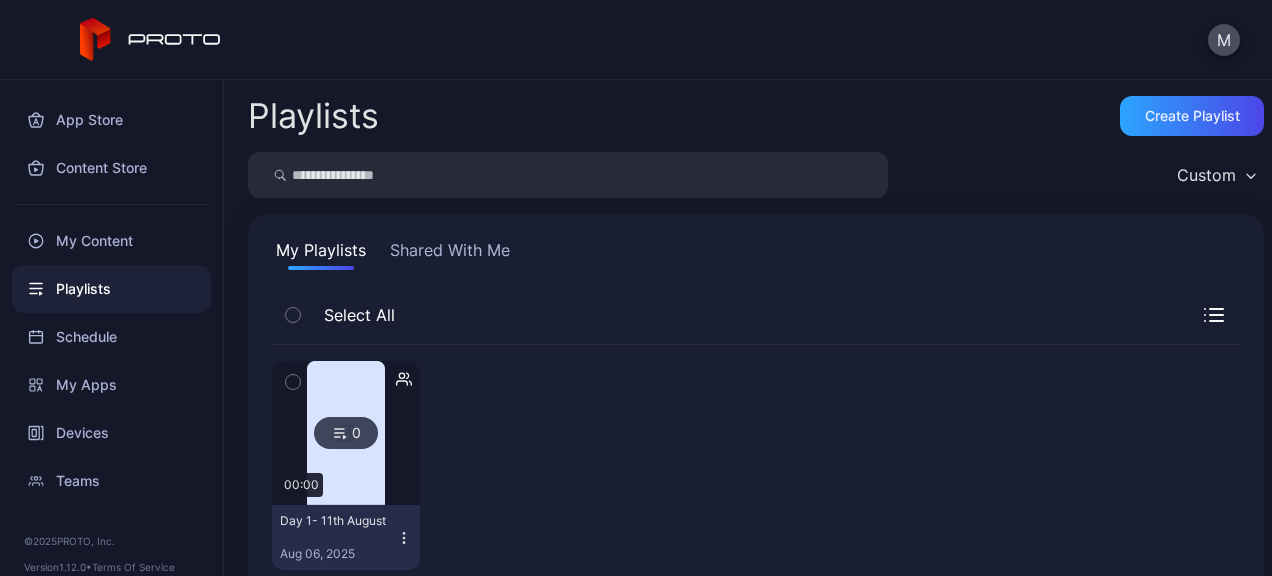 scroll, scrollTop: 50, scrollLeft: 0, axis: vertical 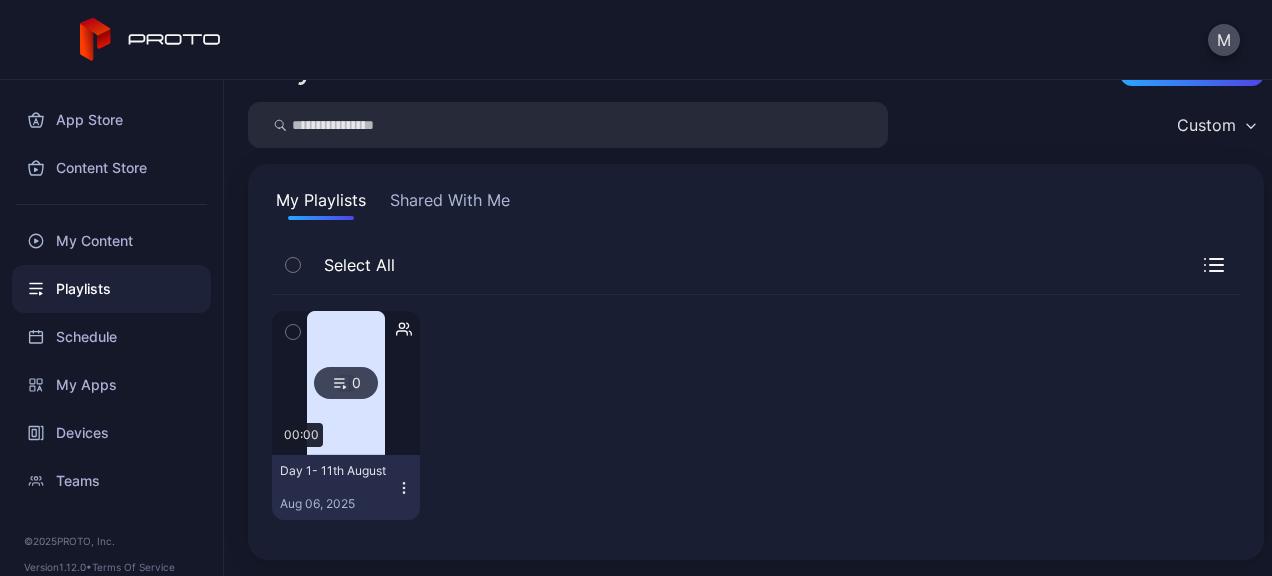 click 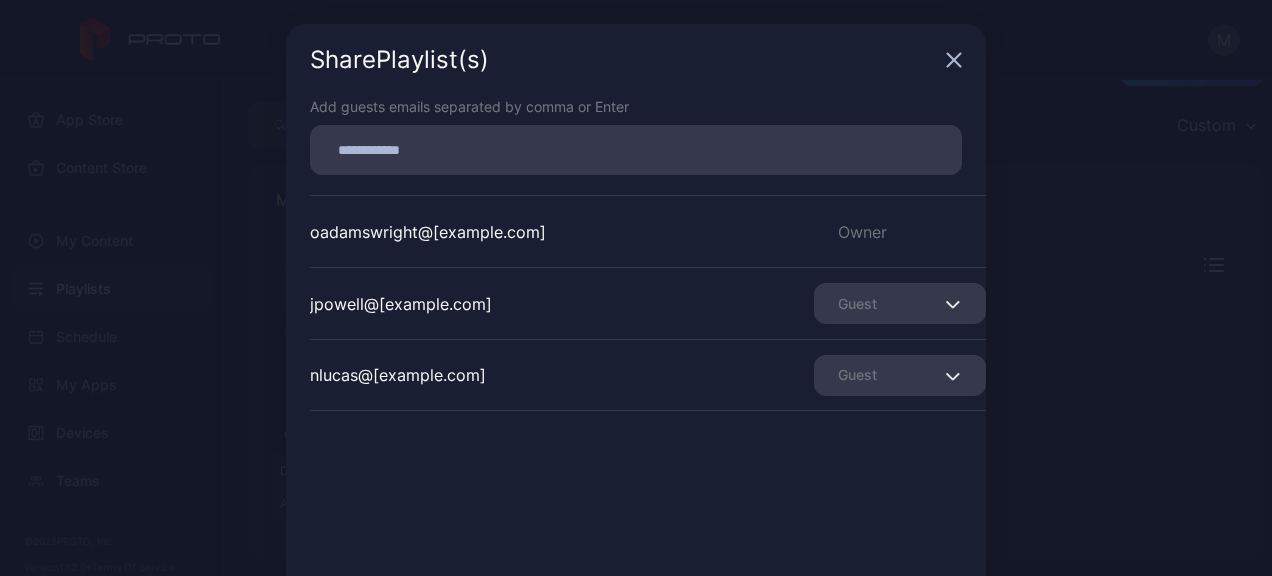 click on "Guest" at bounding box center (900, 303) 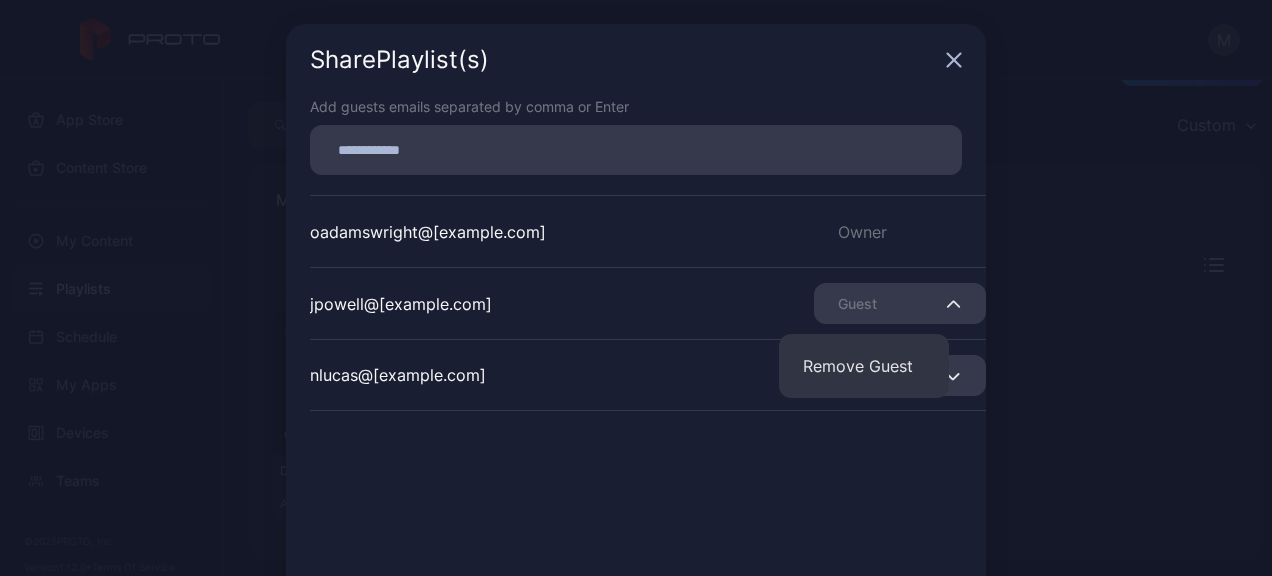 click on "Share  Playlist (s) Add guests emails separated by comma or Enter oadamswright@tmpb2b.com Owner jpowell@tmpb2b.com Guest nlucas@tmpb2b.com Guest Cancel Share" at bounding box center (636, 343) 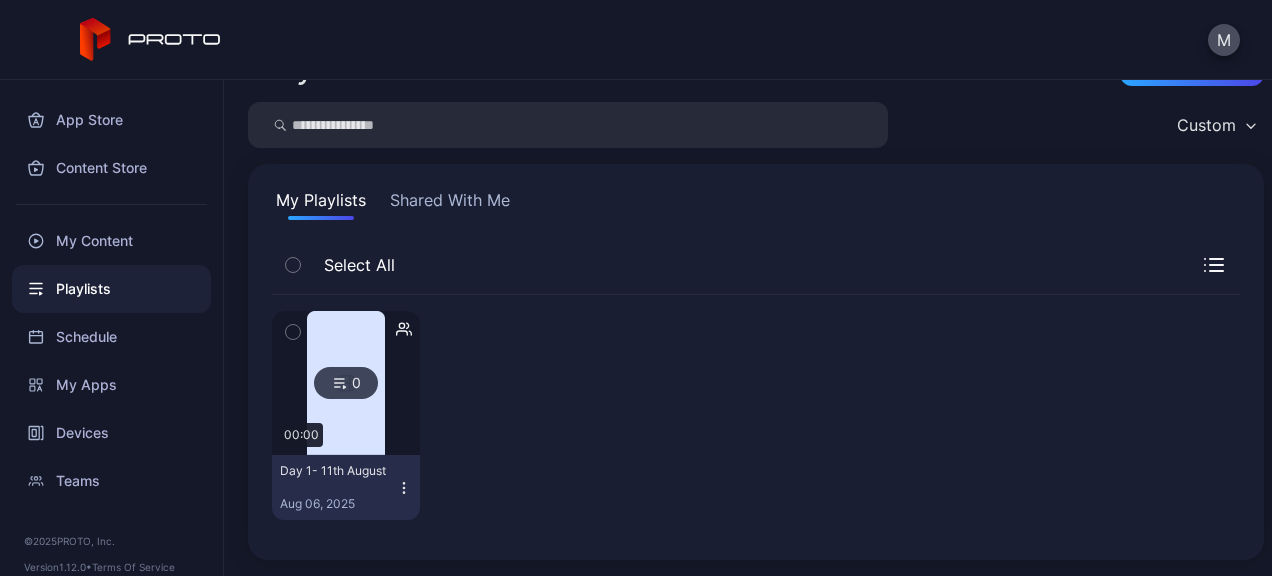 click on "0" at bounding box center (346, 383) 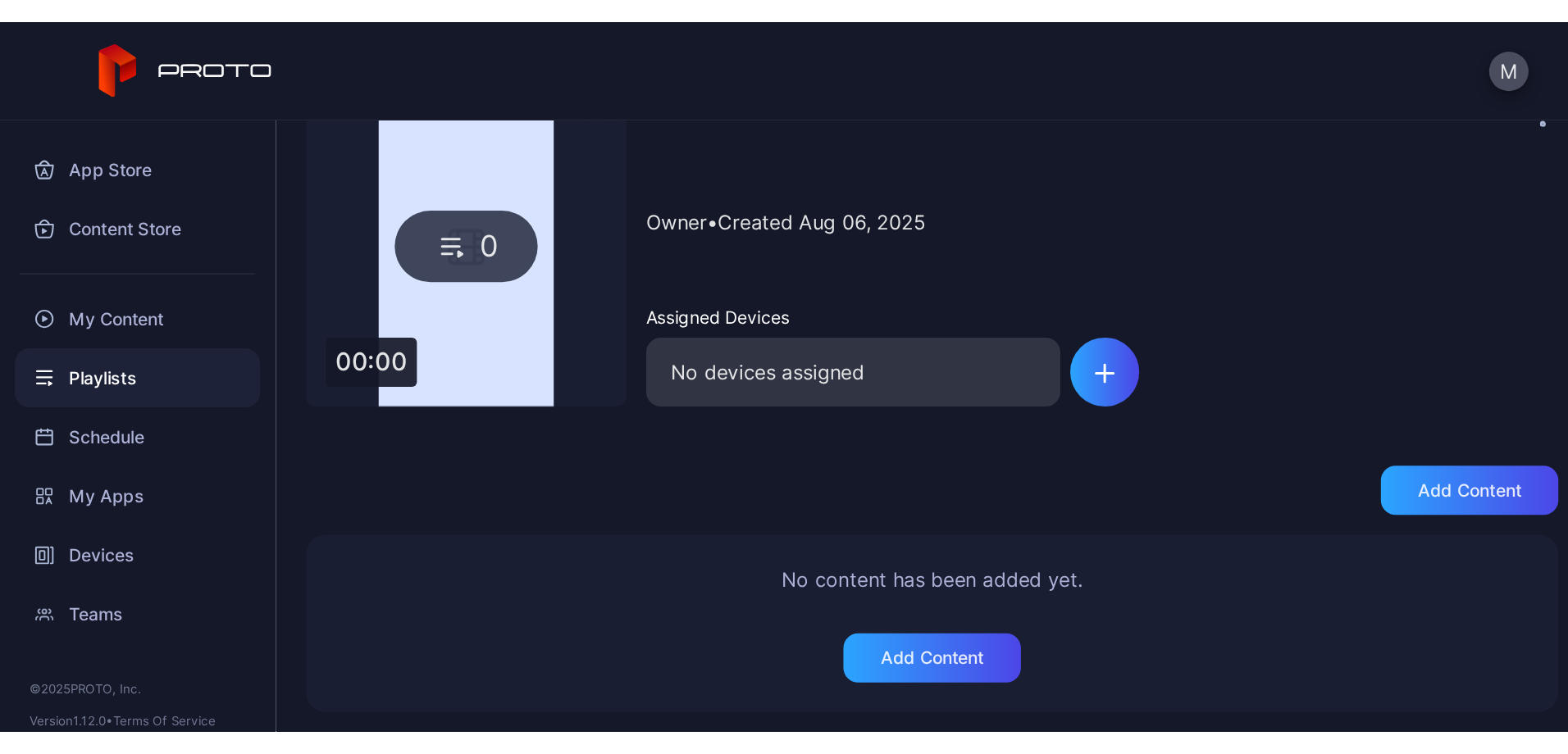 scroll, scrollTop: 0, scrollLeft: 0, axis: both 